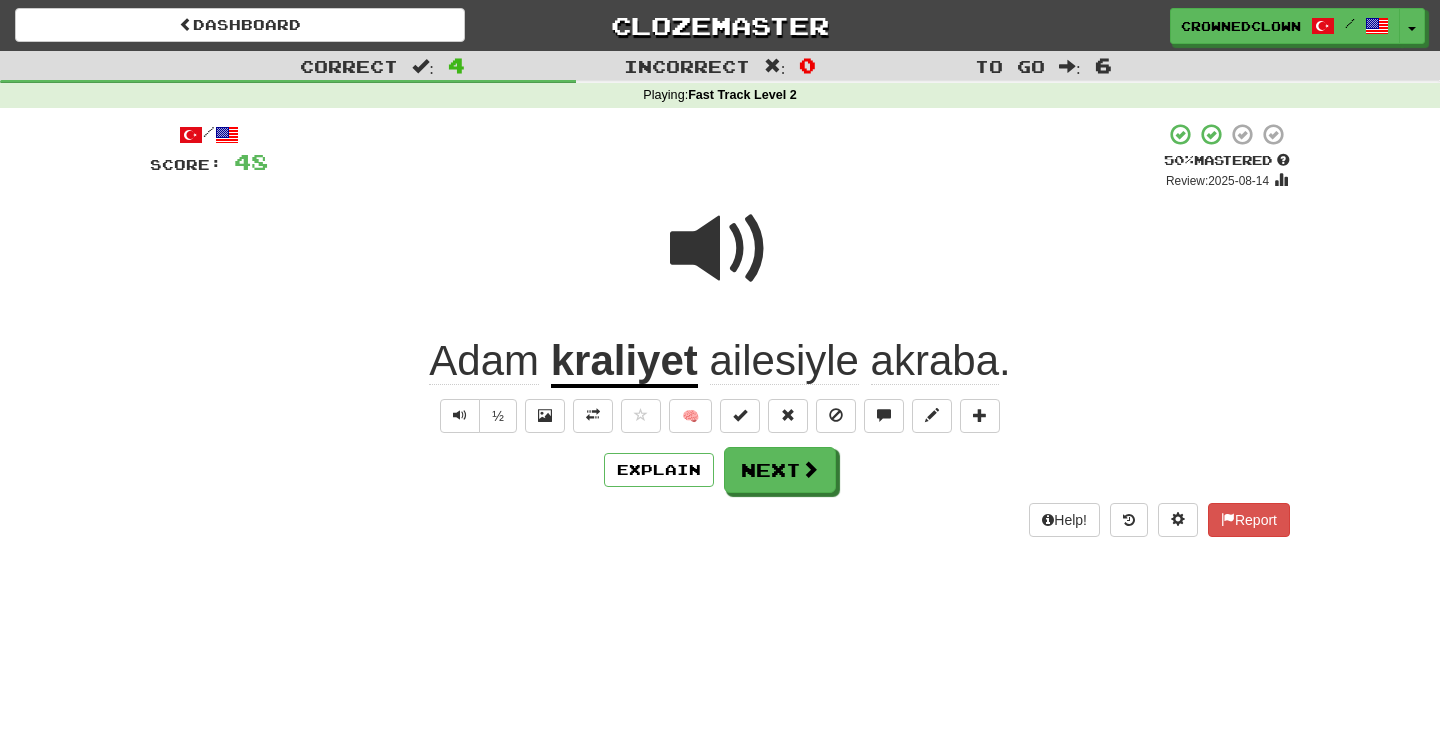 scroll, scrollTop: 0, scrollLeft: 0, axis: both 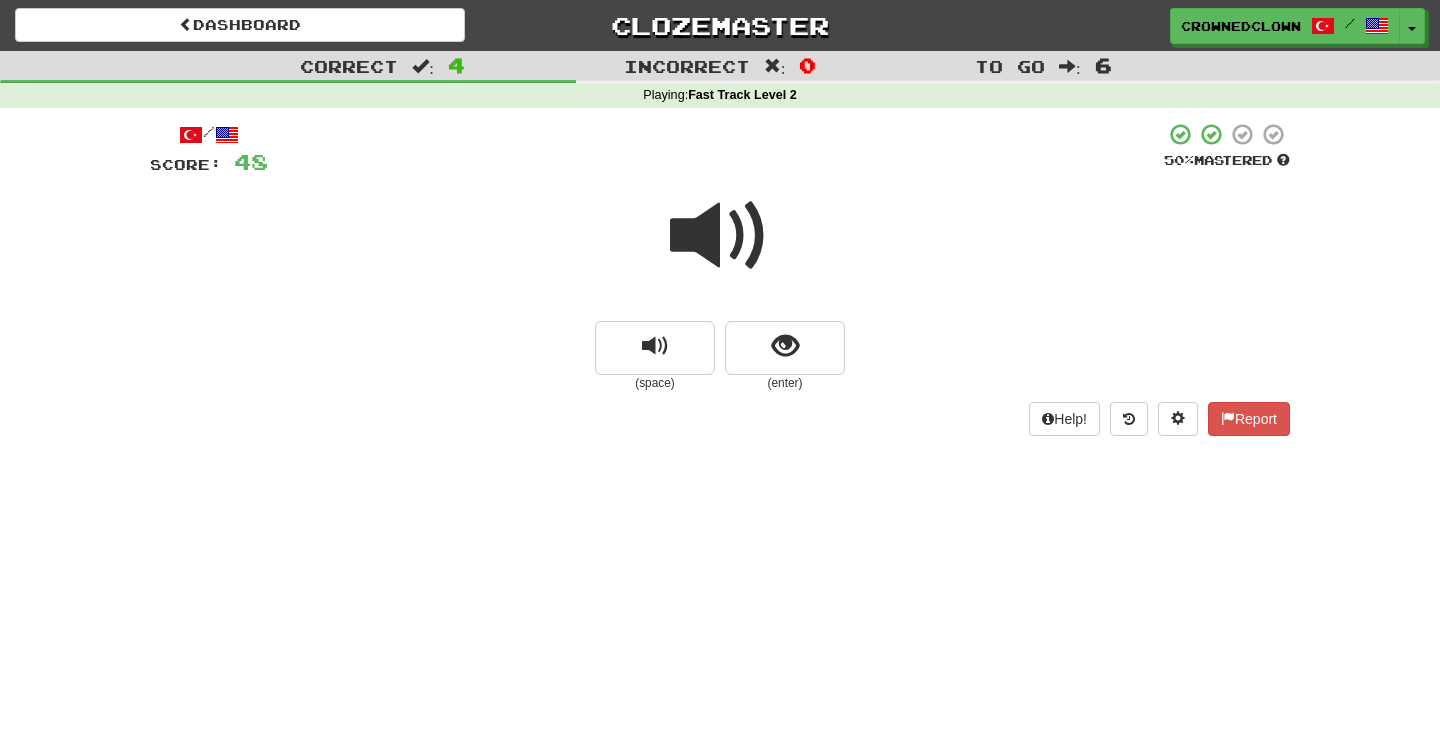 click at bounding box center (720, 236) 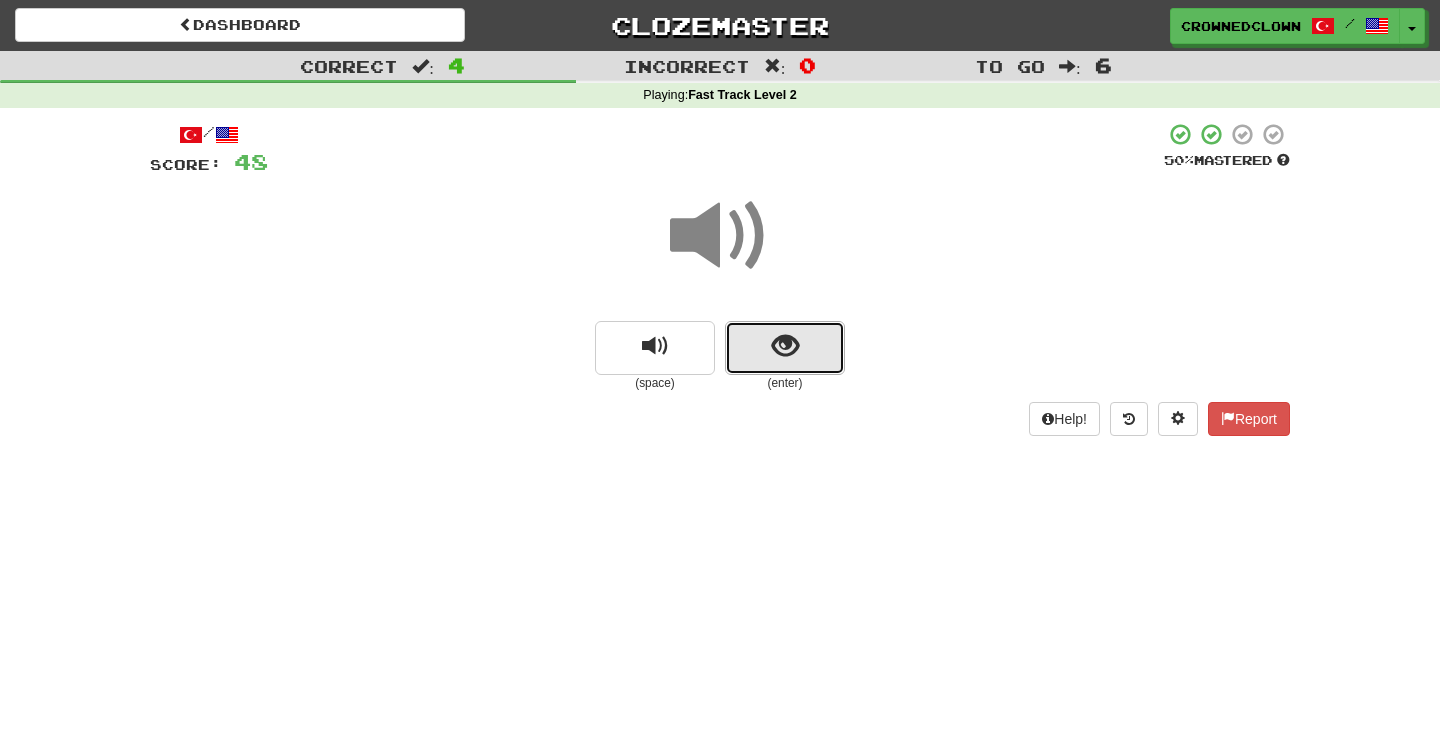 click at bounding box center (785, 346) 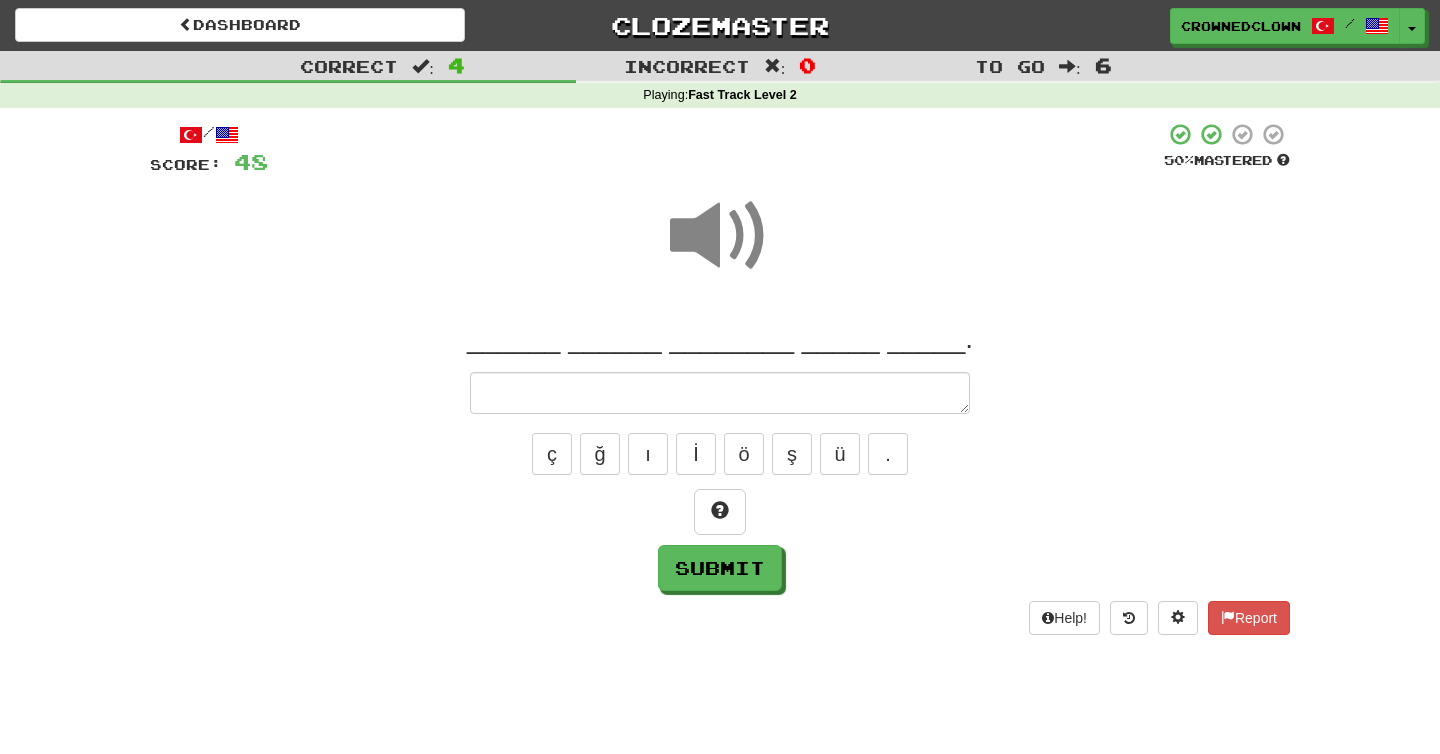 click at bounding box center (720, 393) 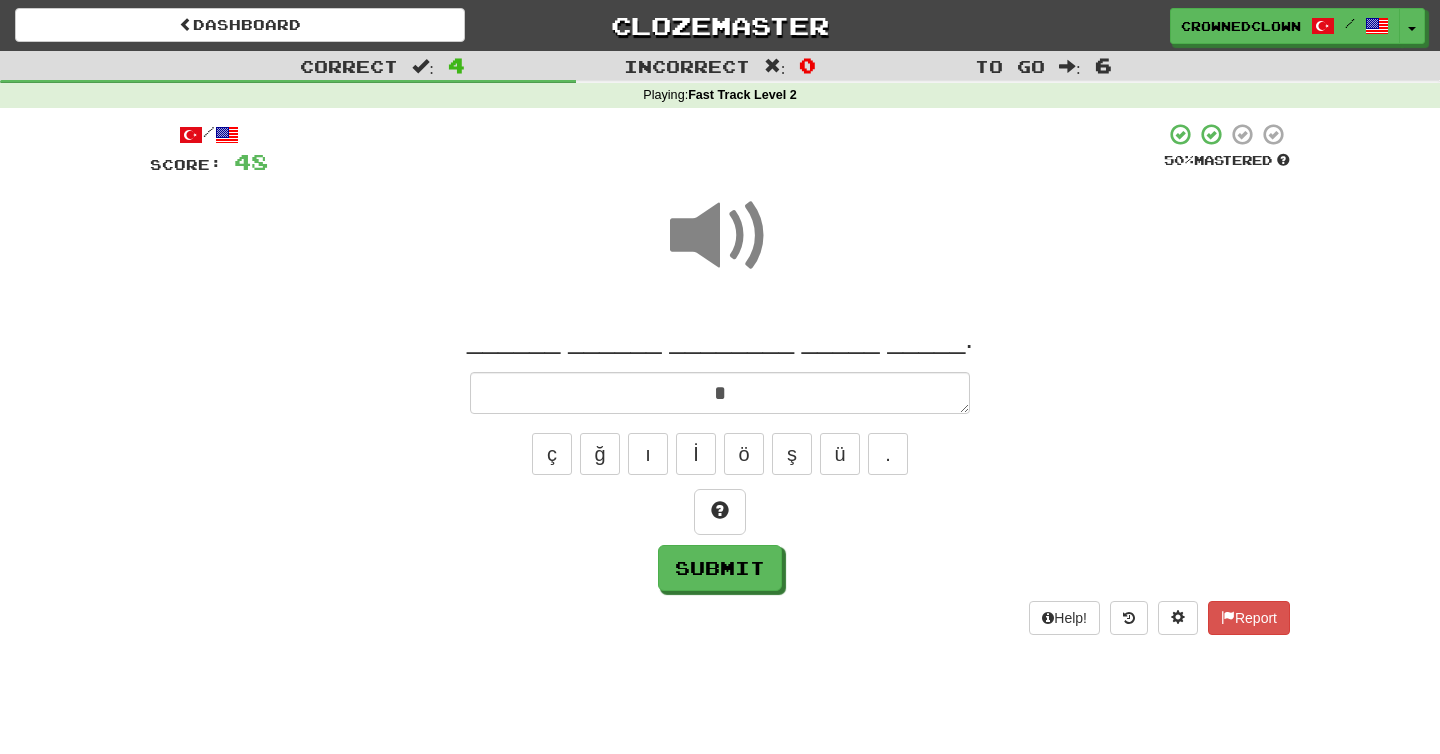 type on "*" 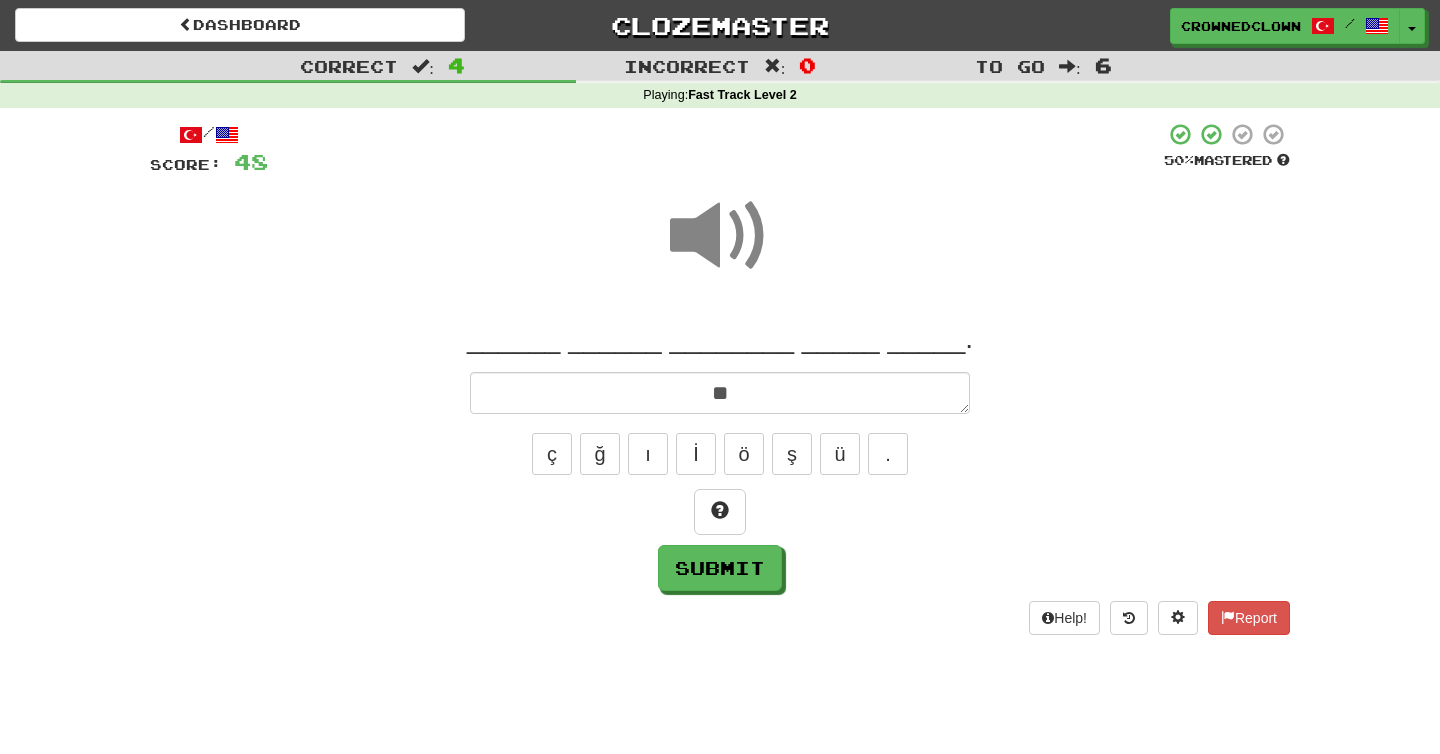type on "*" 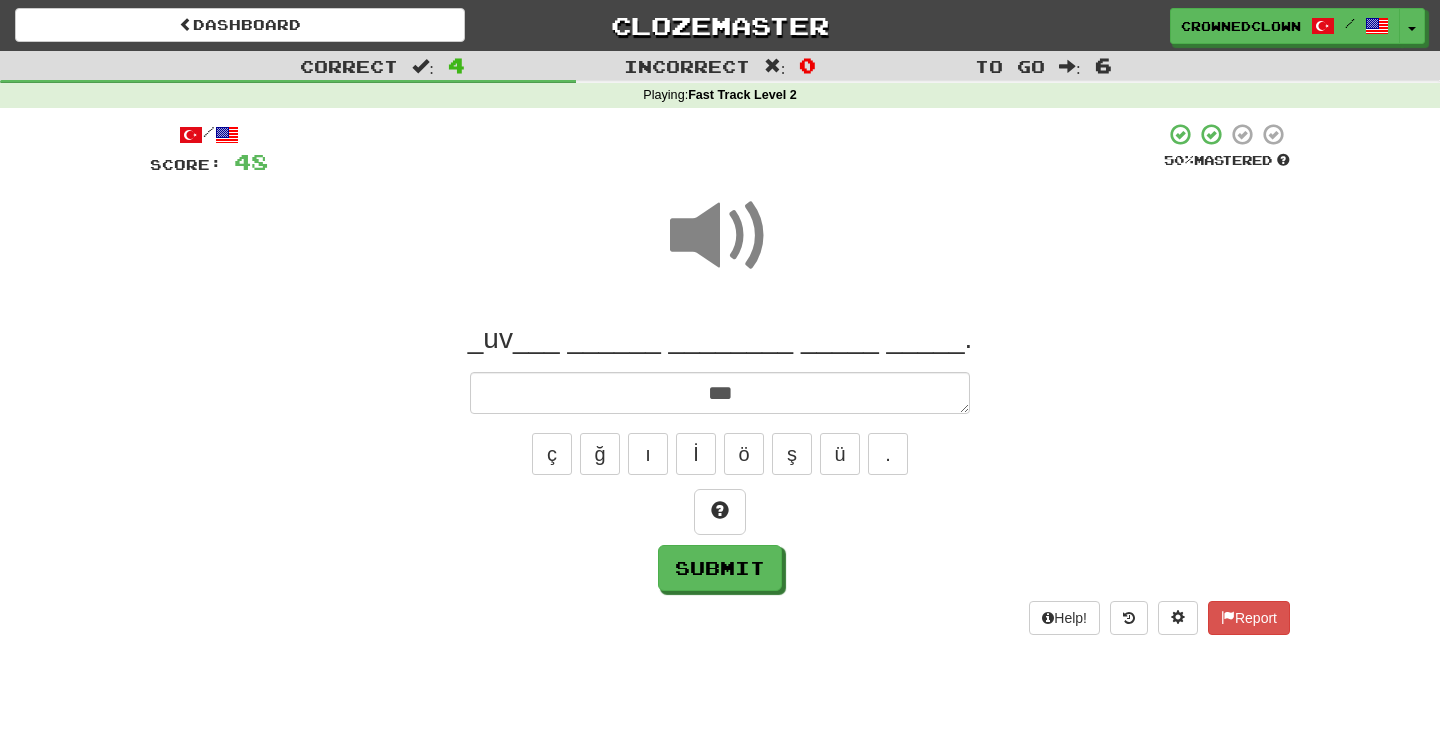 type on "*" 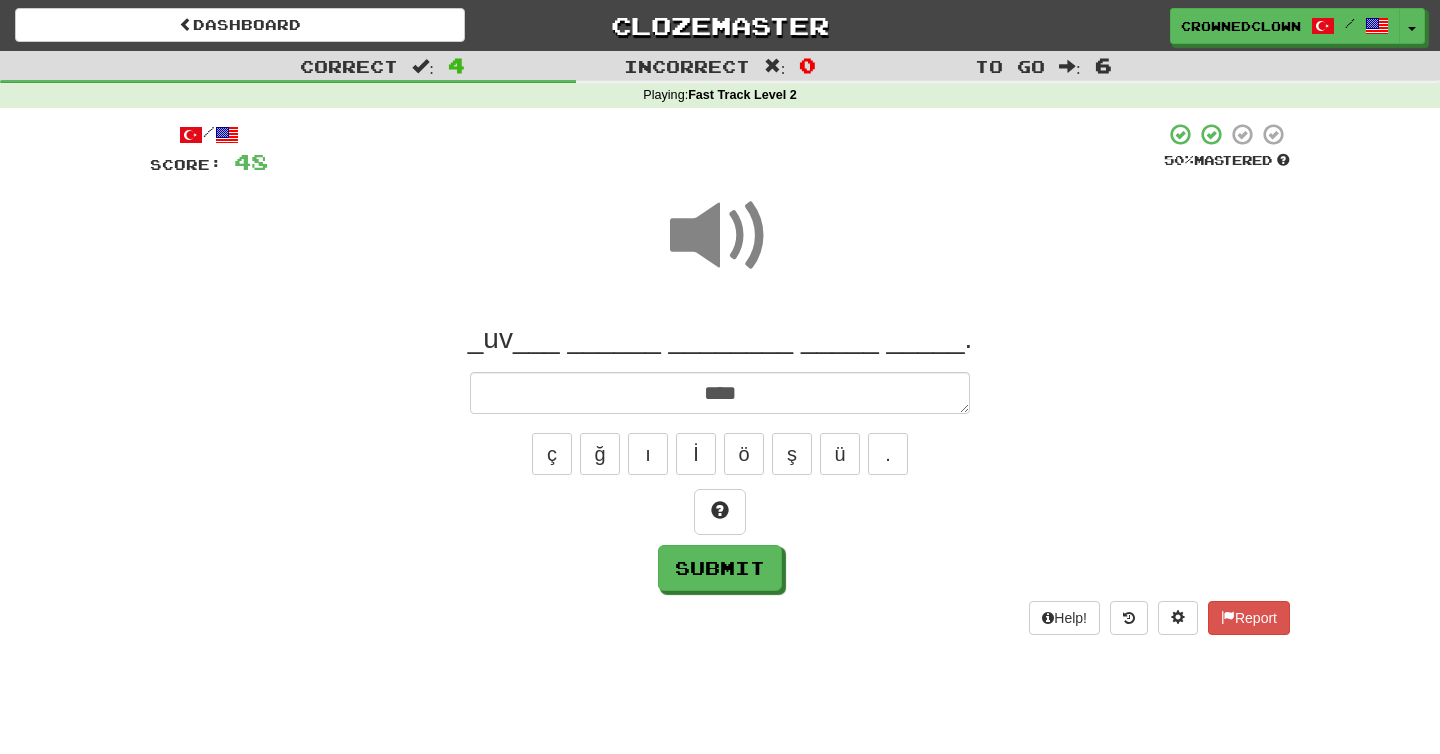 type on "*" 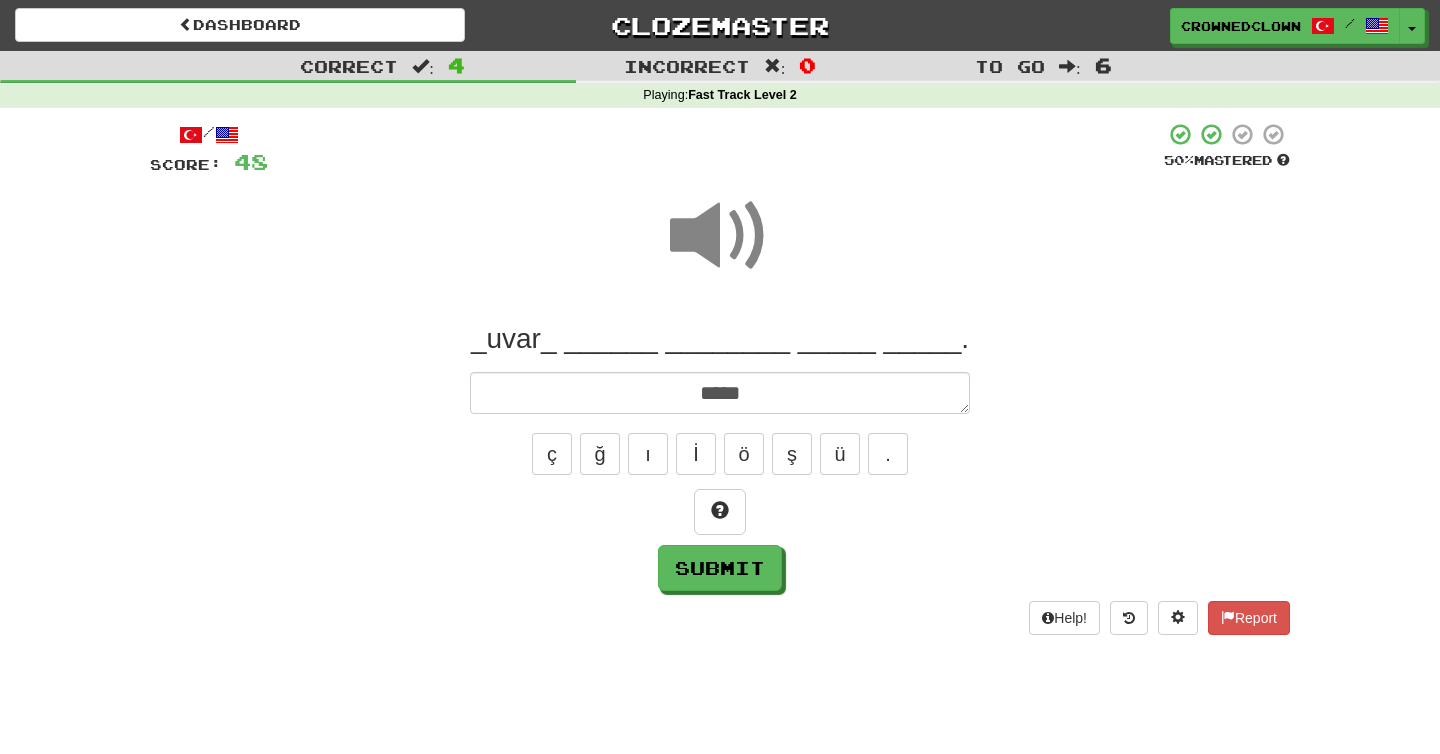 type on "*" 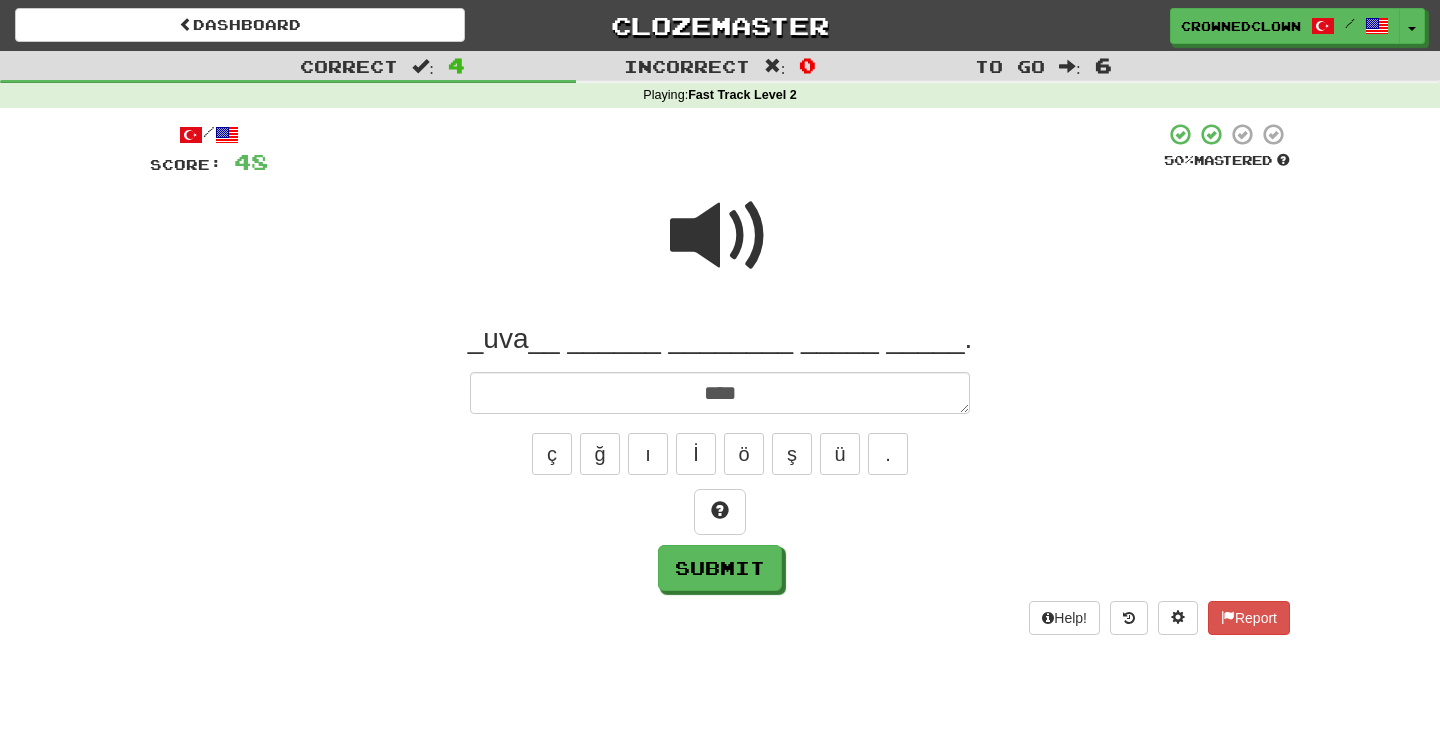 type on "*" 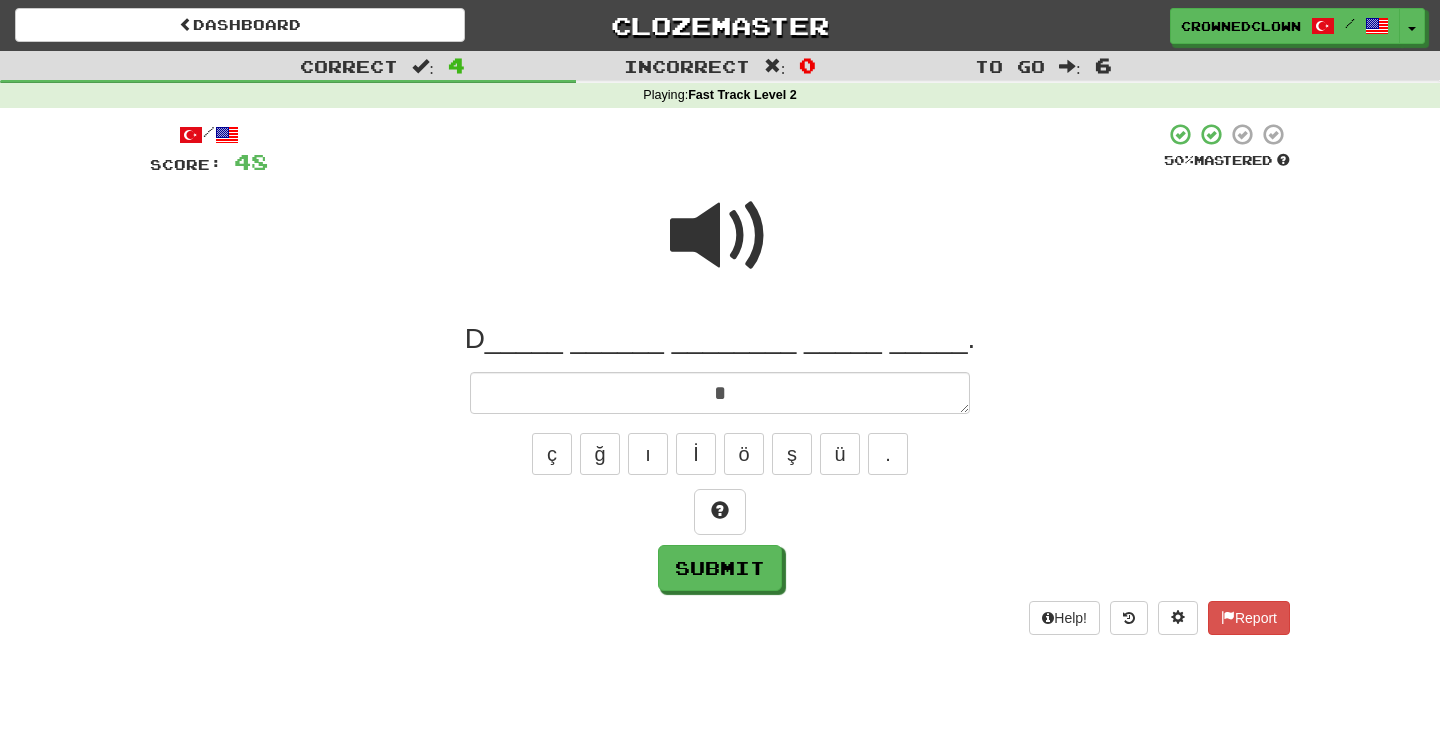 type on "*" 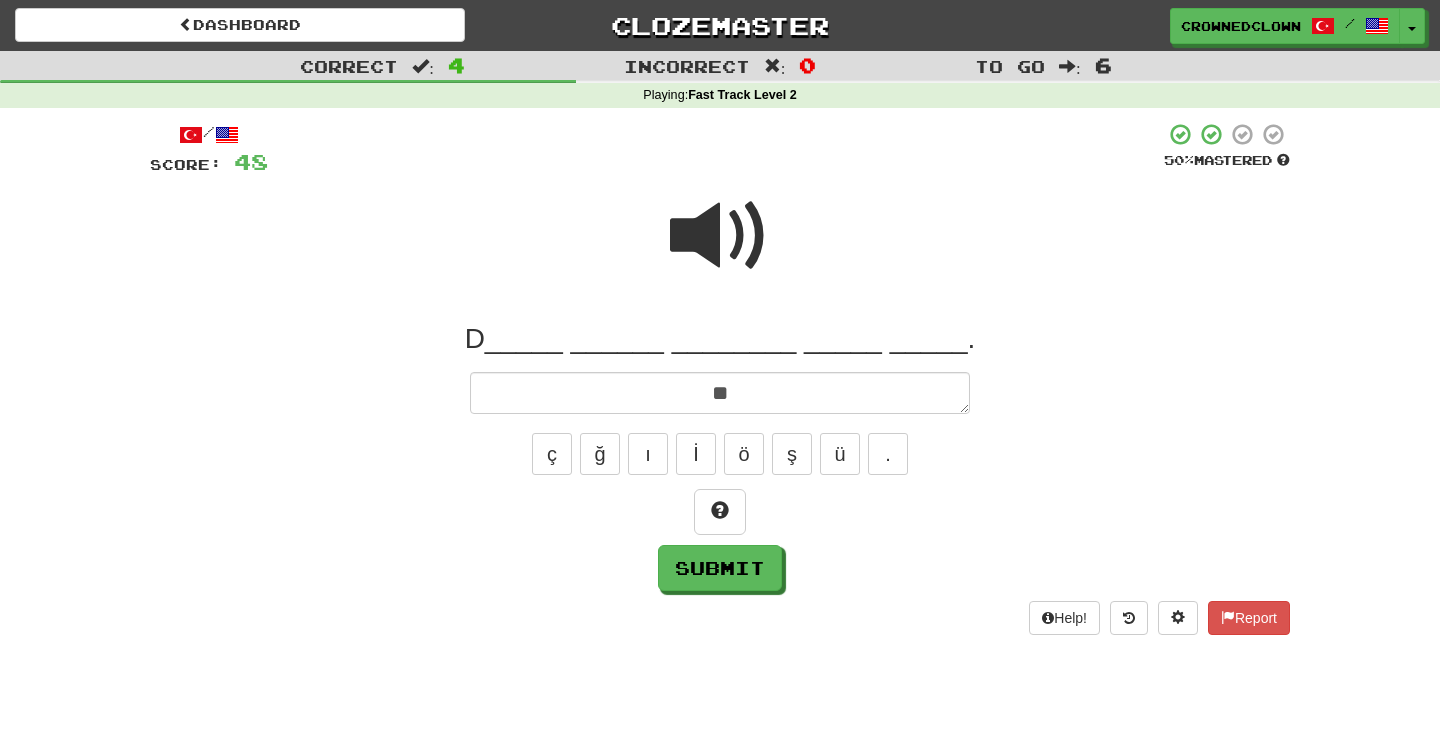 type on "*" 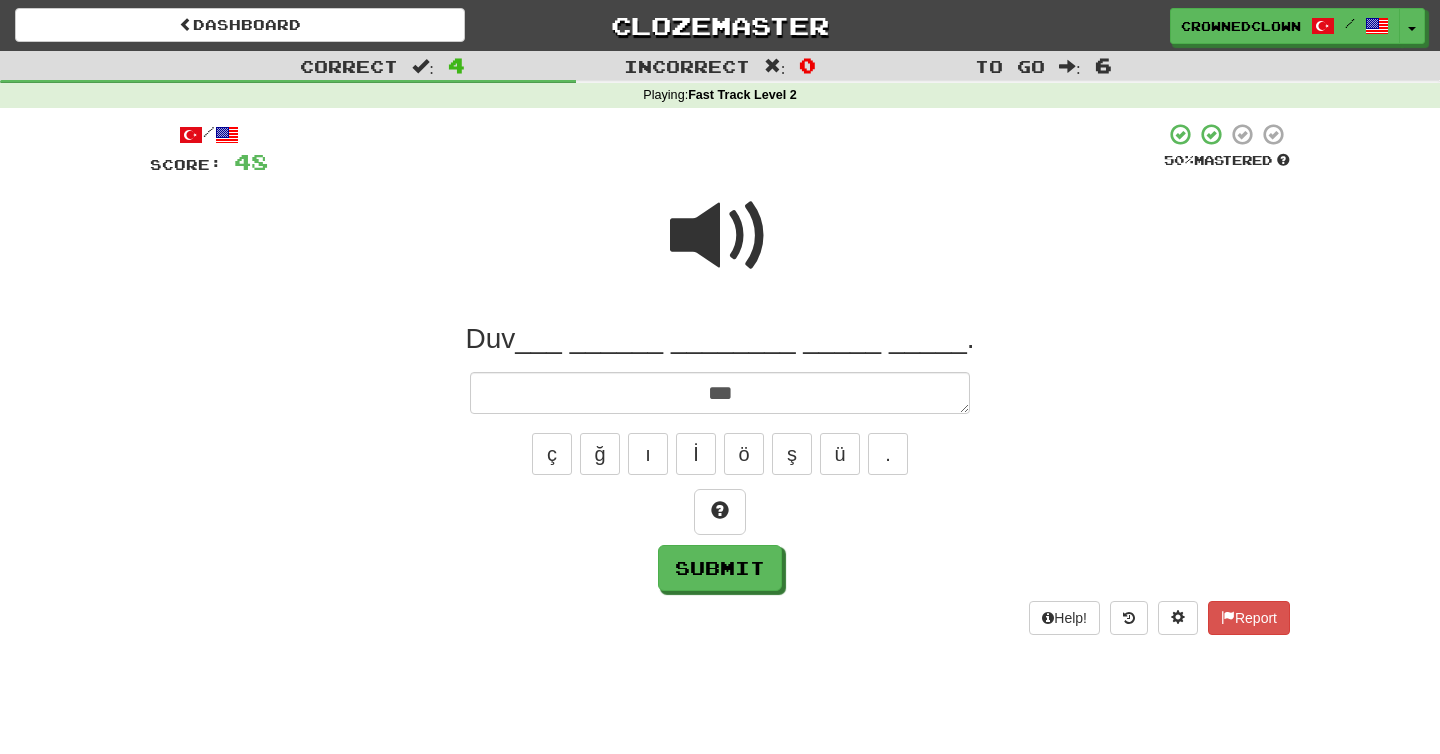 type on "*" 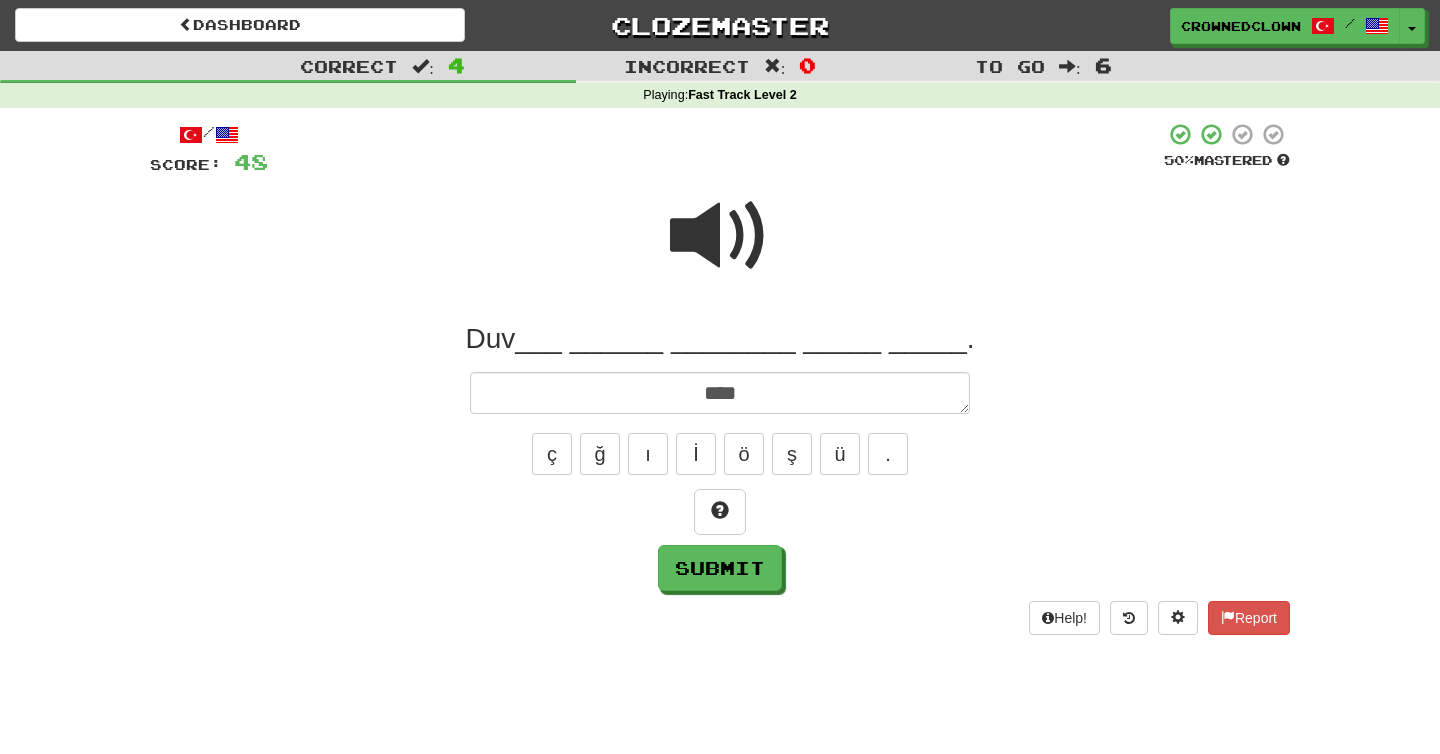 type on "*" 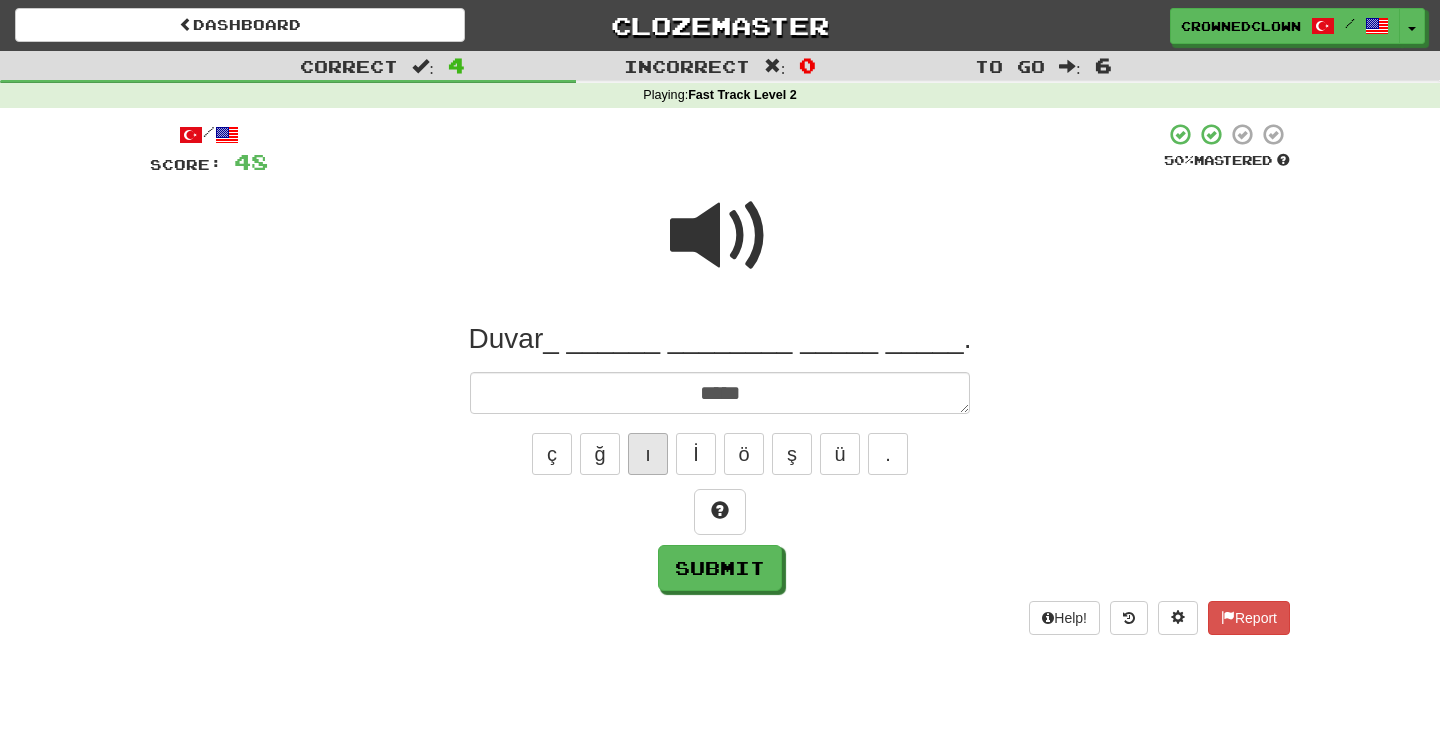 type on "*****" 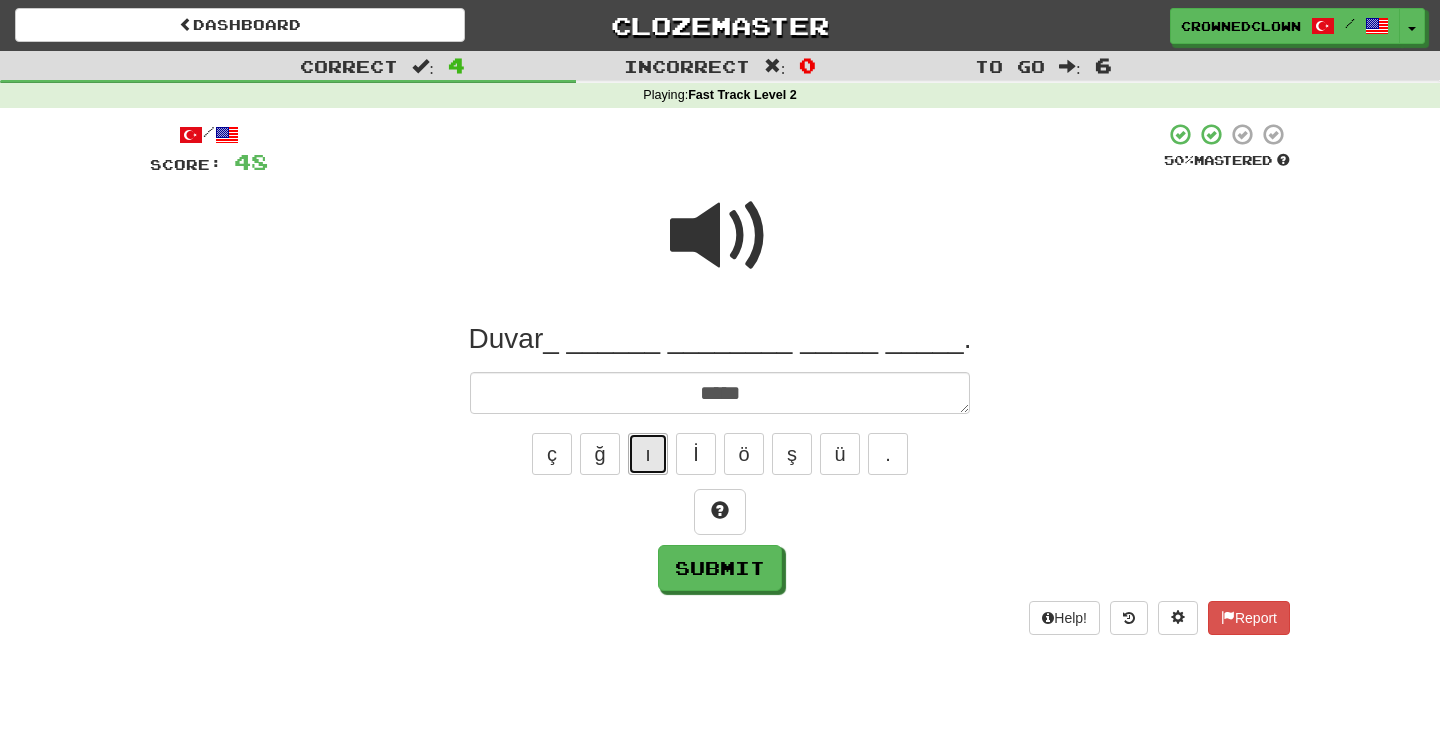 click on "ı" at bounding box center [648, 454] 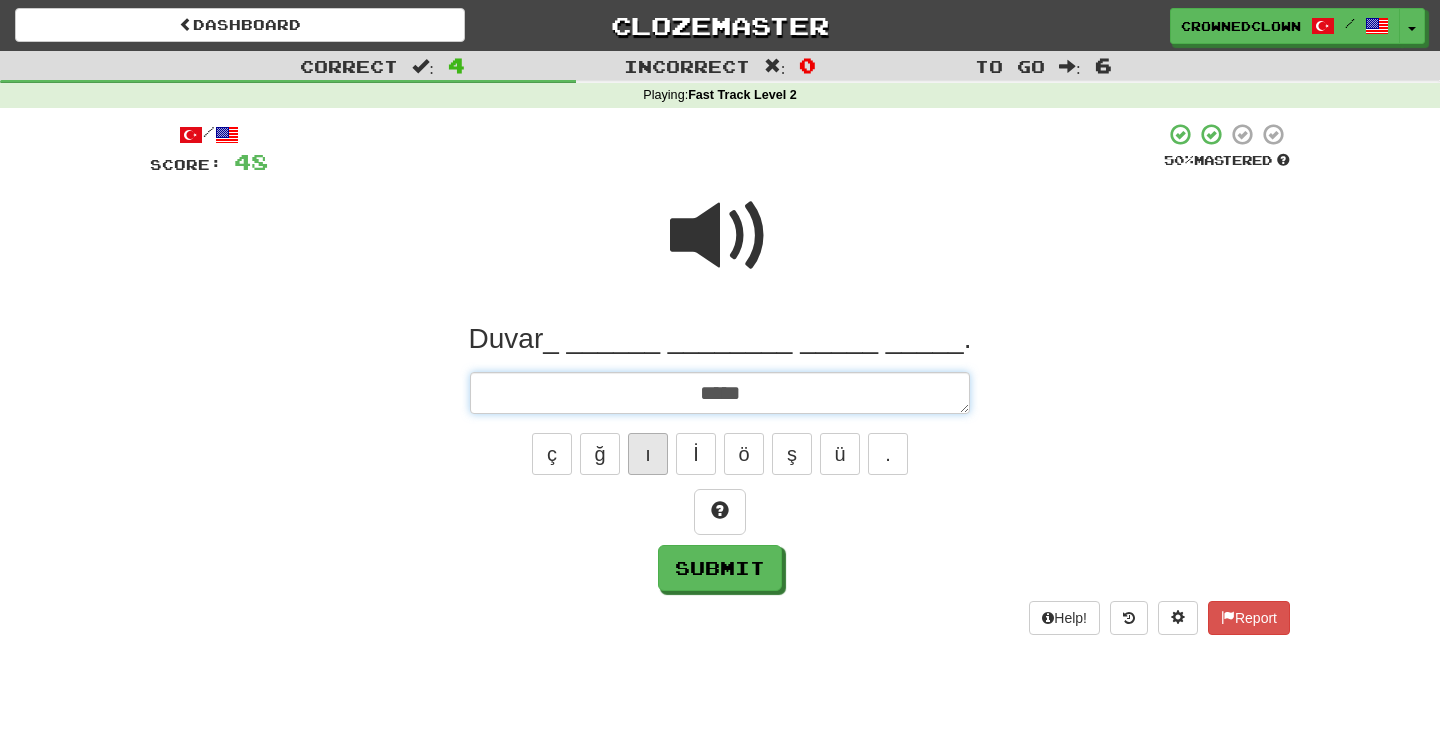type on "*" 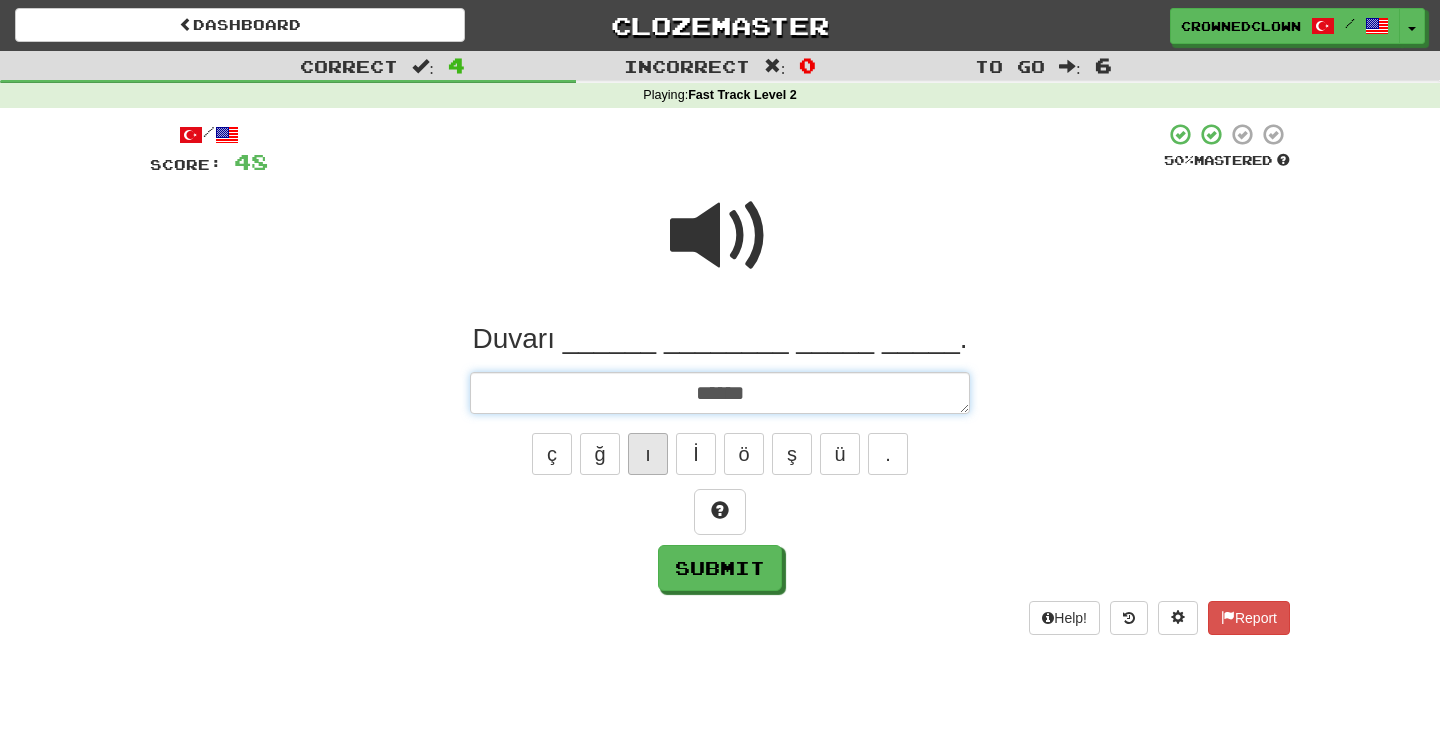 type on "*" 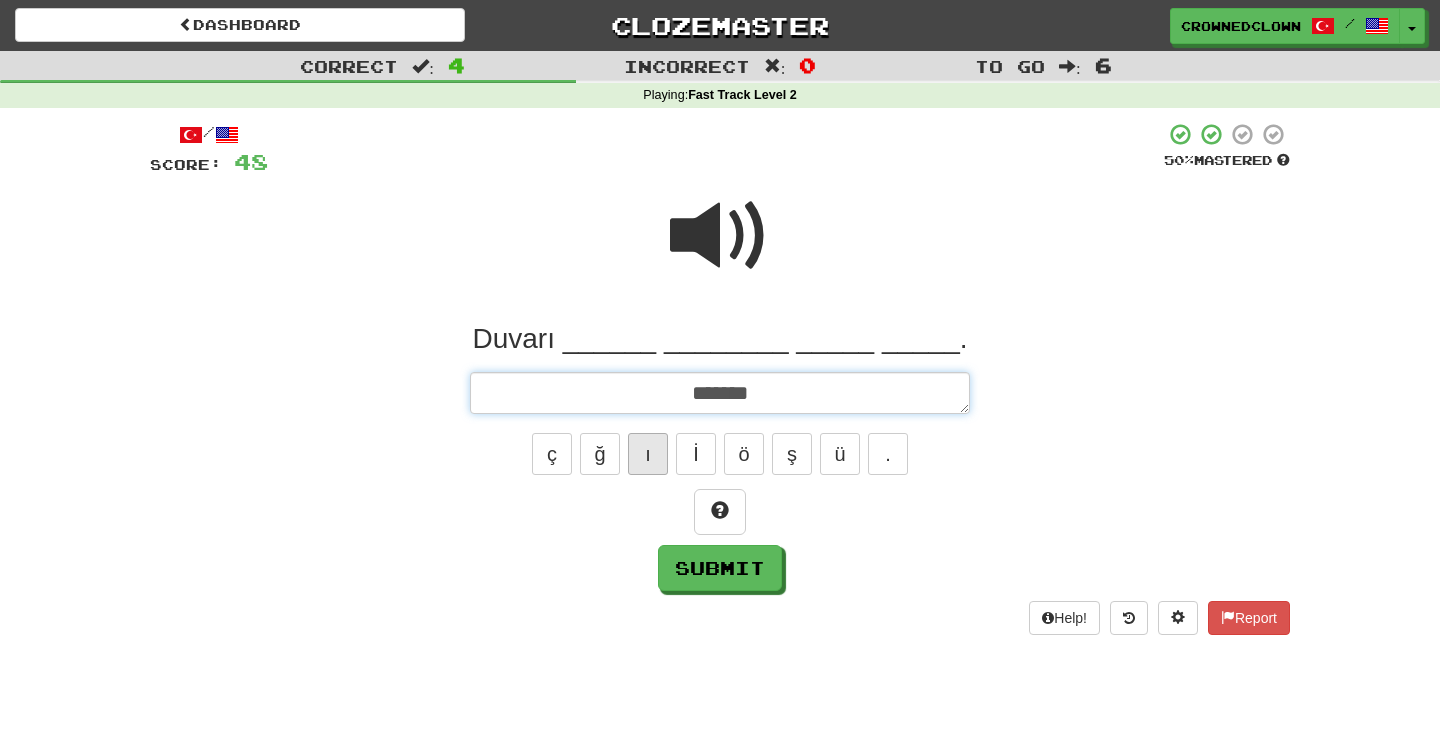 type on "*" 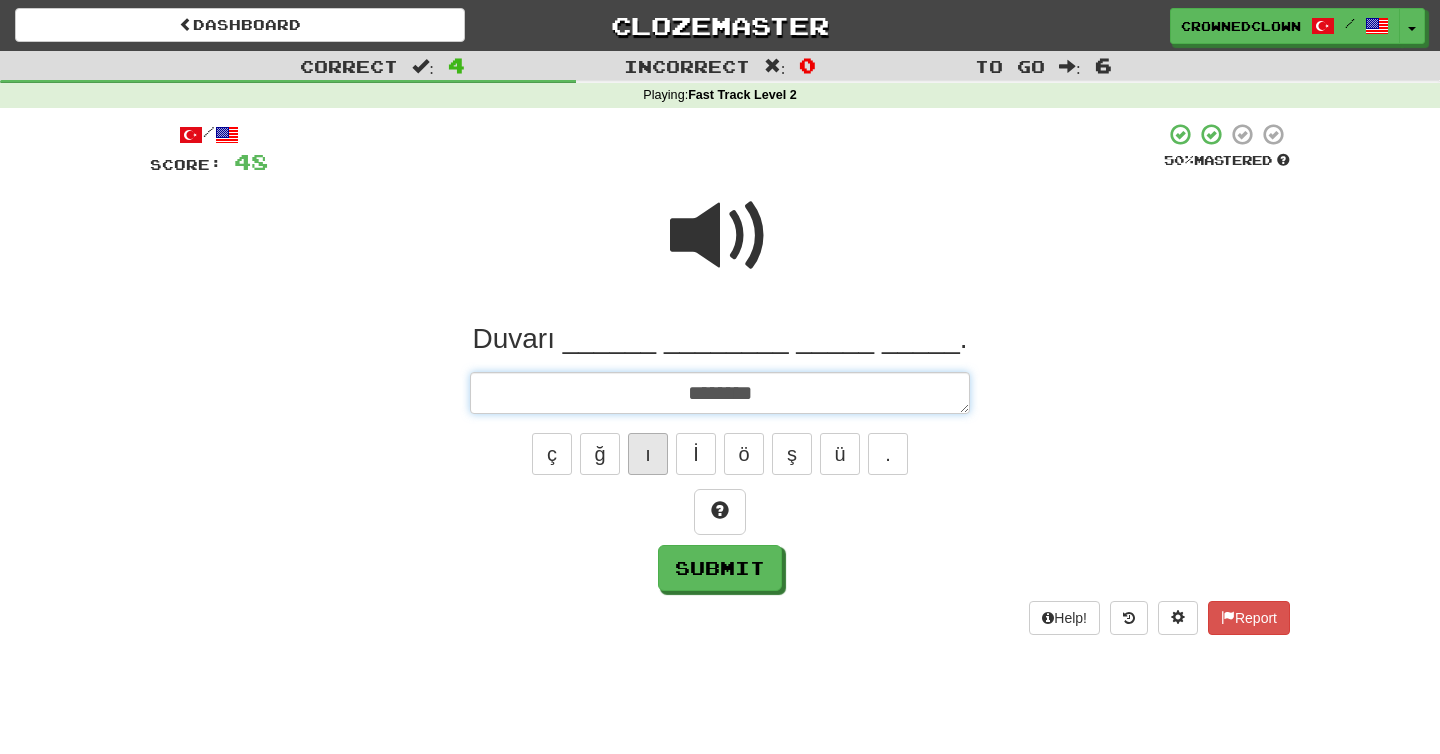 type on "*" 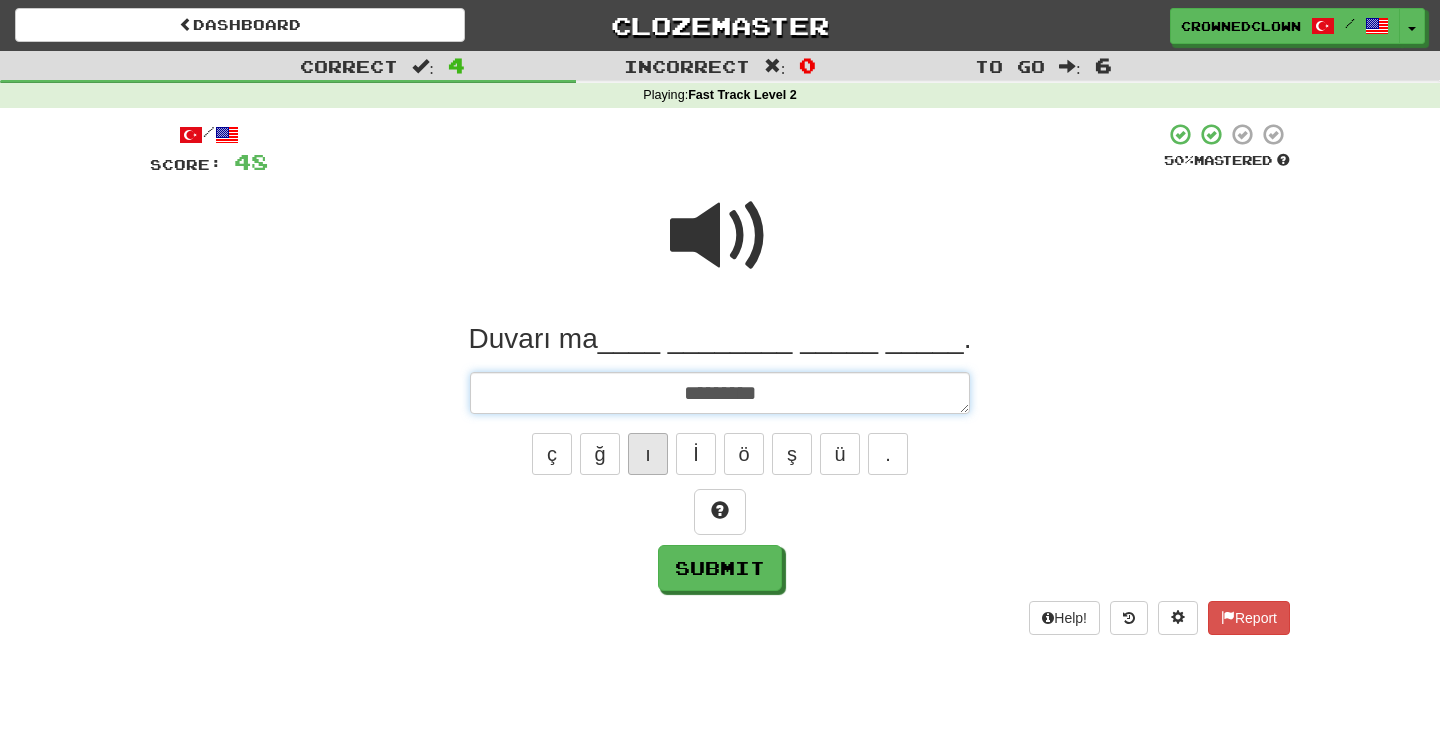 type on "*" 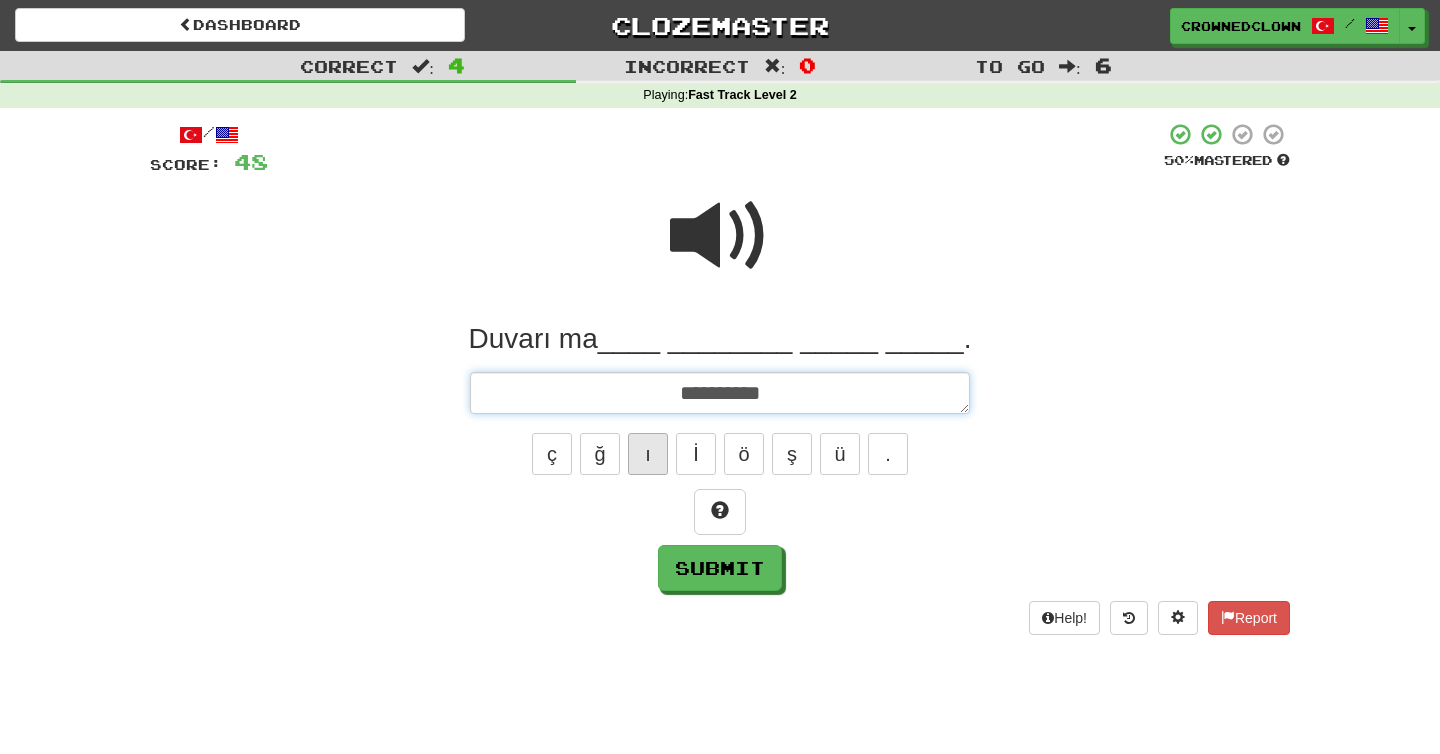 type on "*" 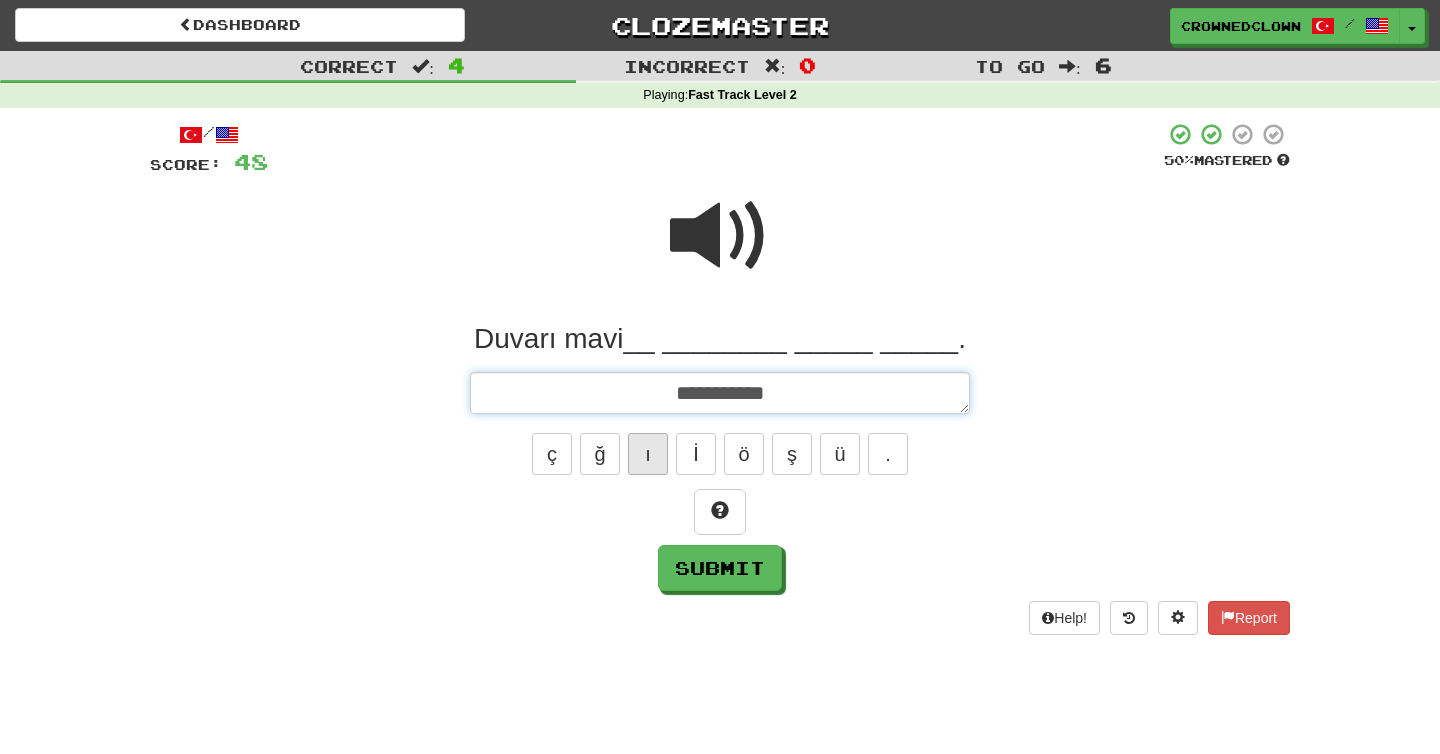 type on "*" 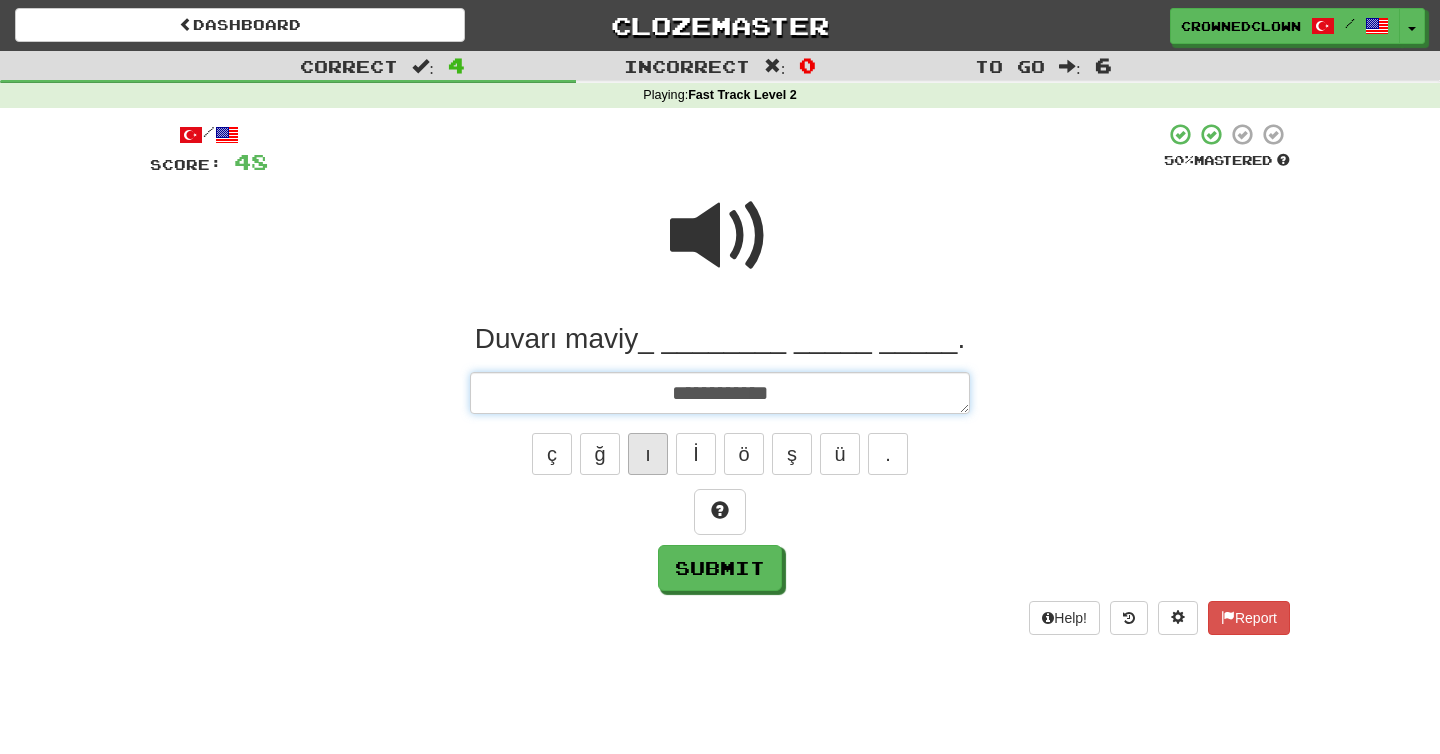 type on "*" 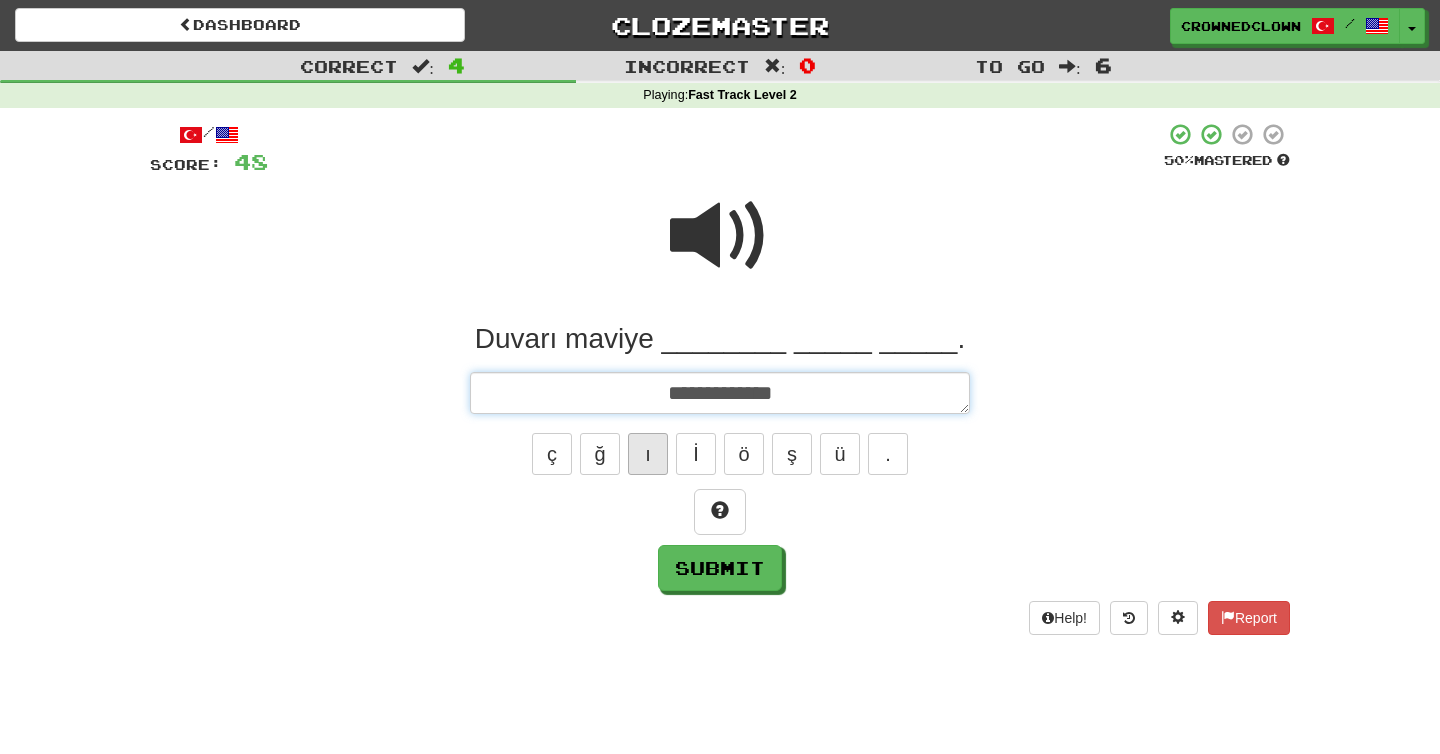type on "*" 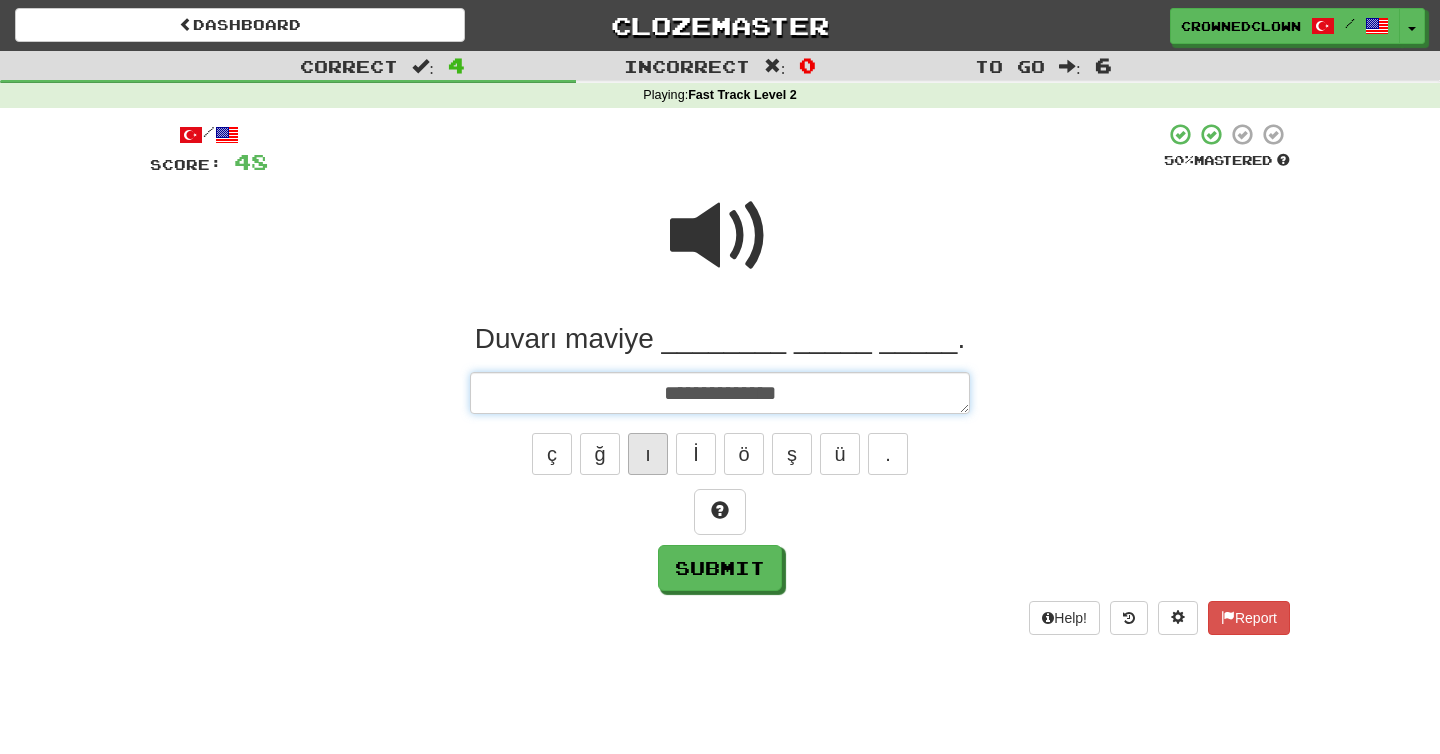 type on "*" 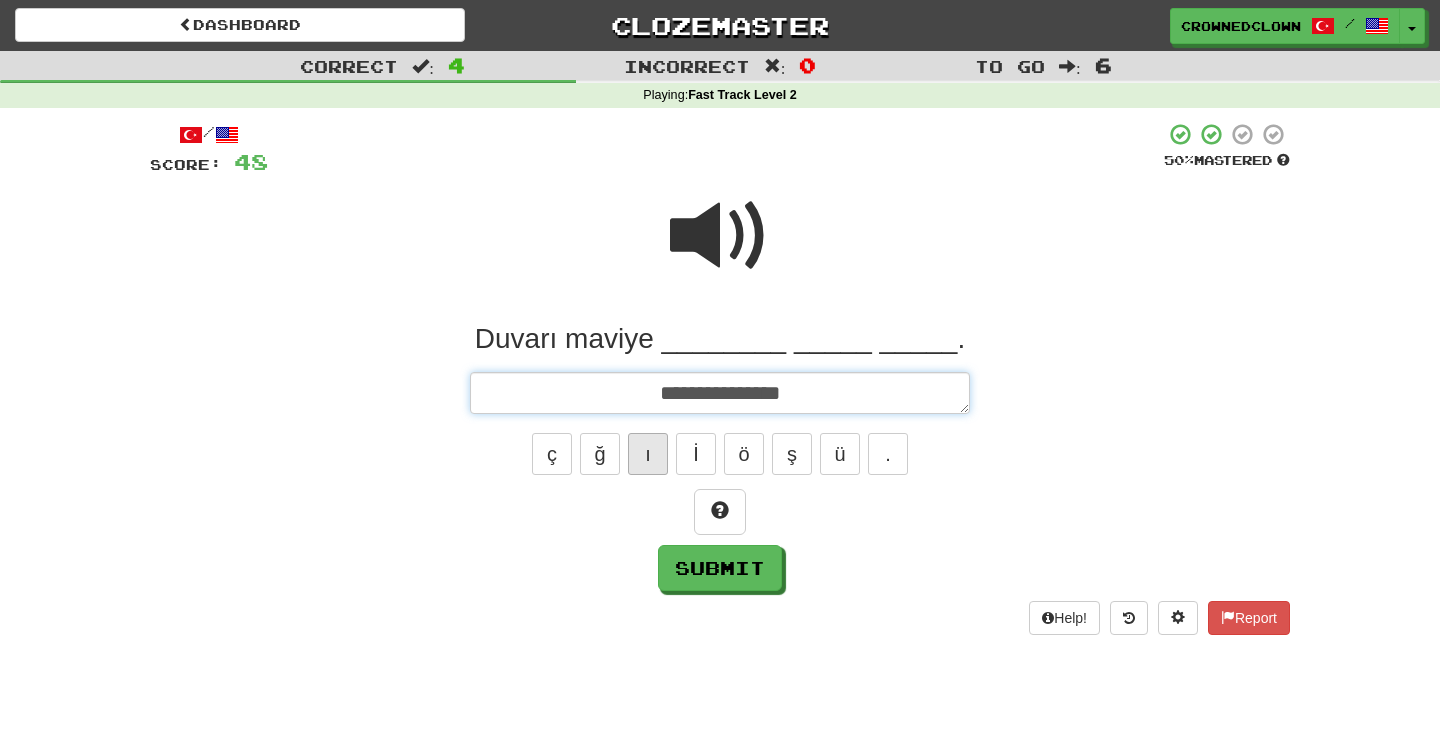 type on "*" 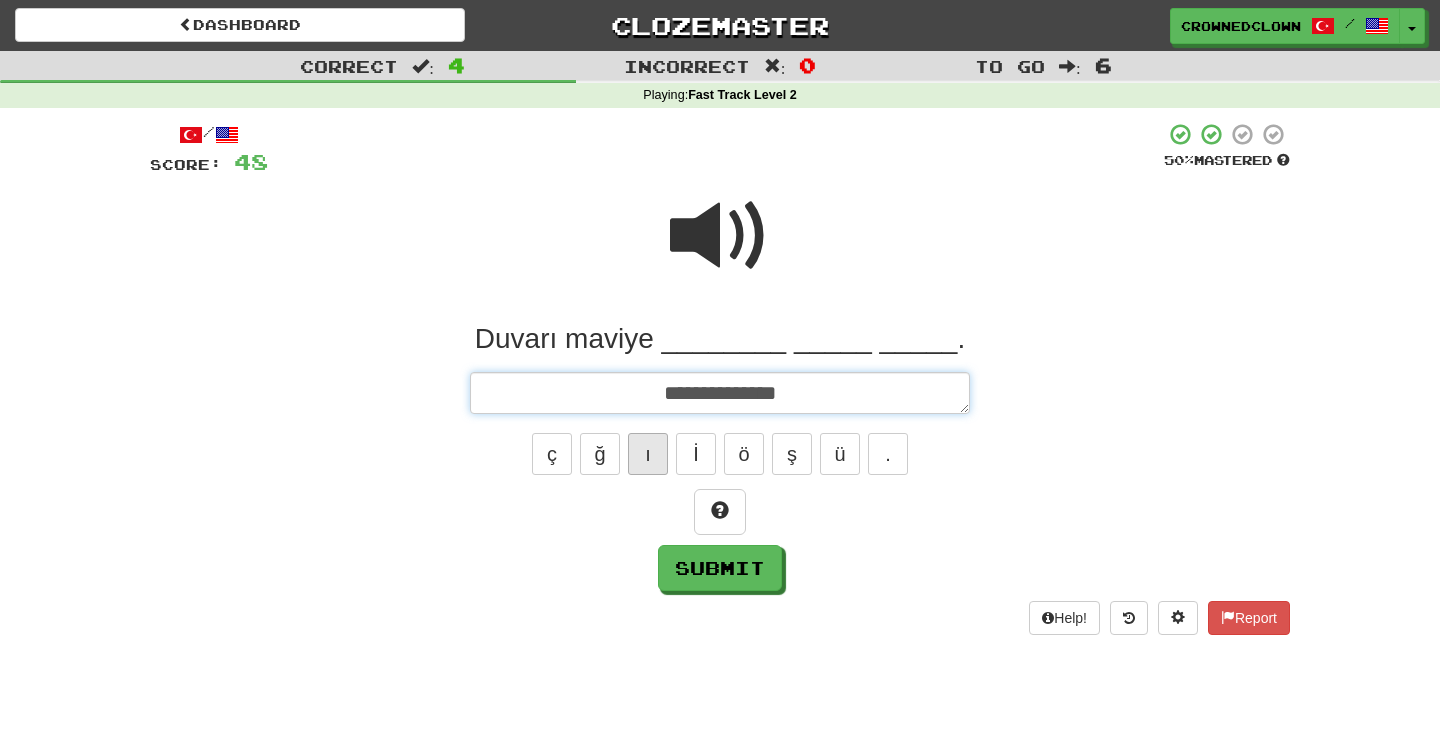 type on "*" 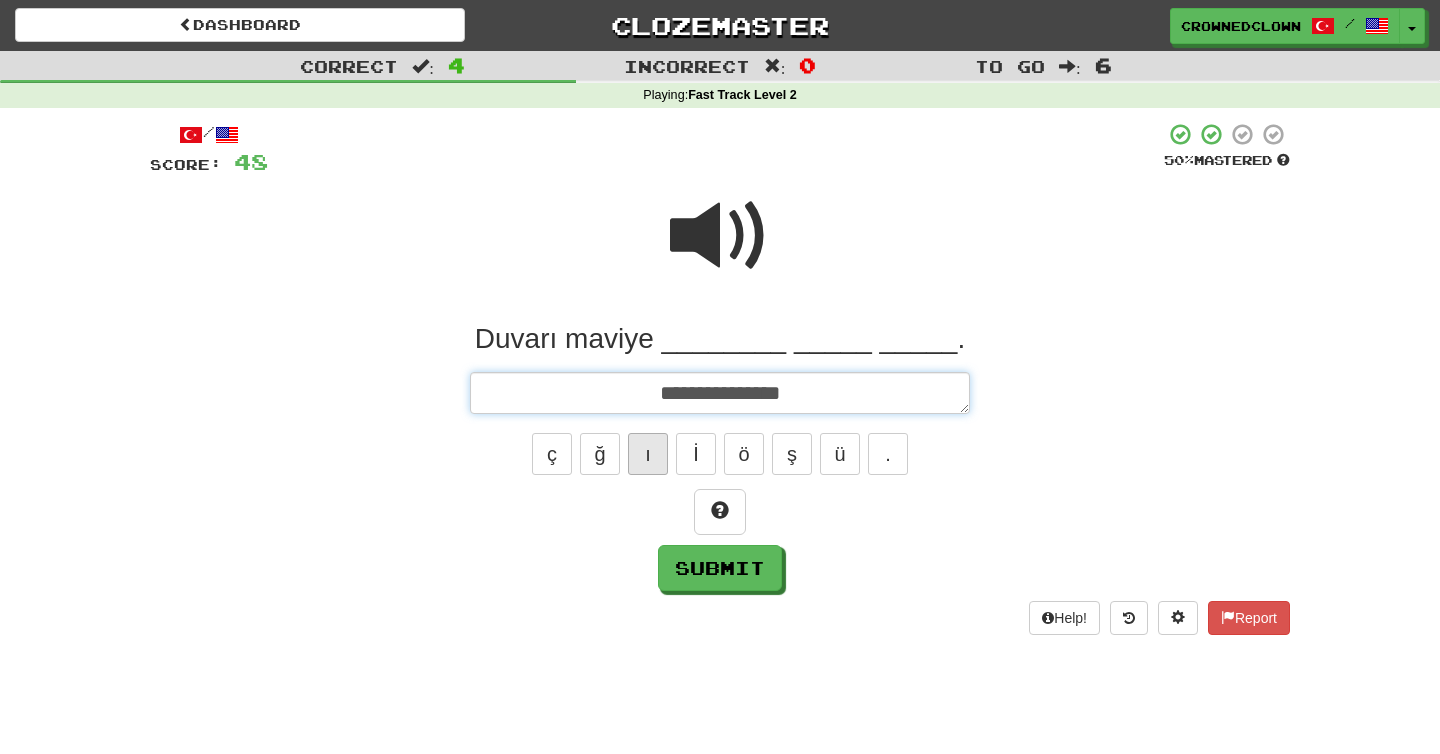 type on "*" 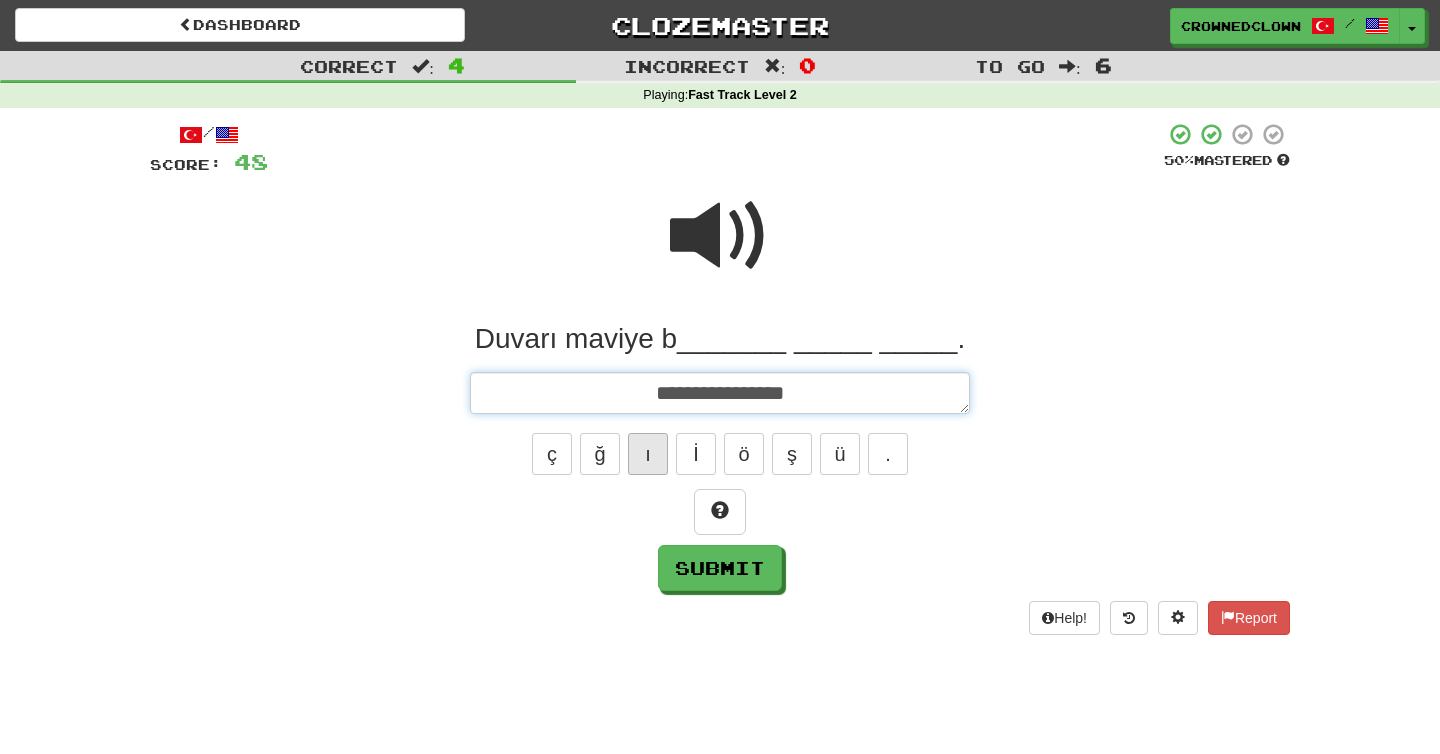 type on "*" 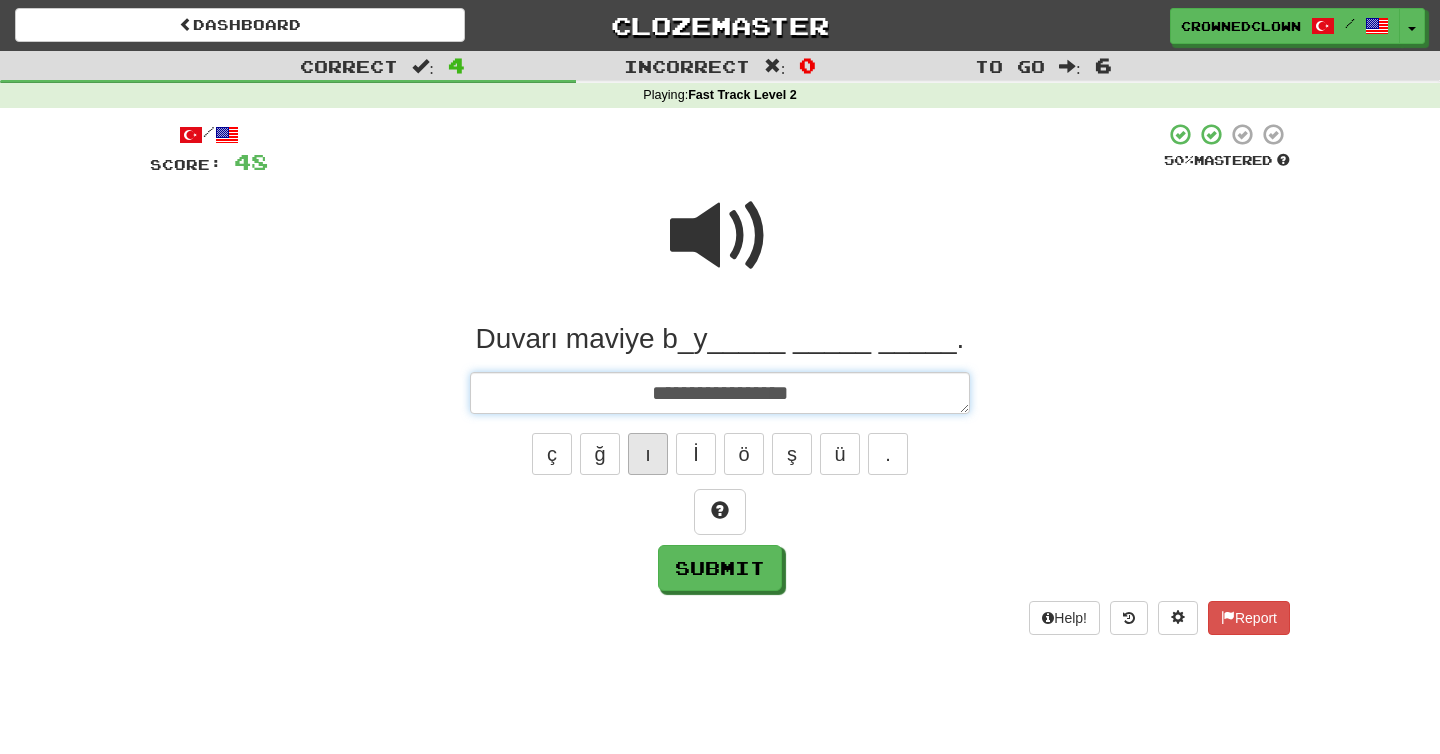 type on "*" 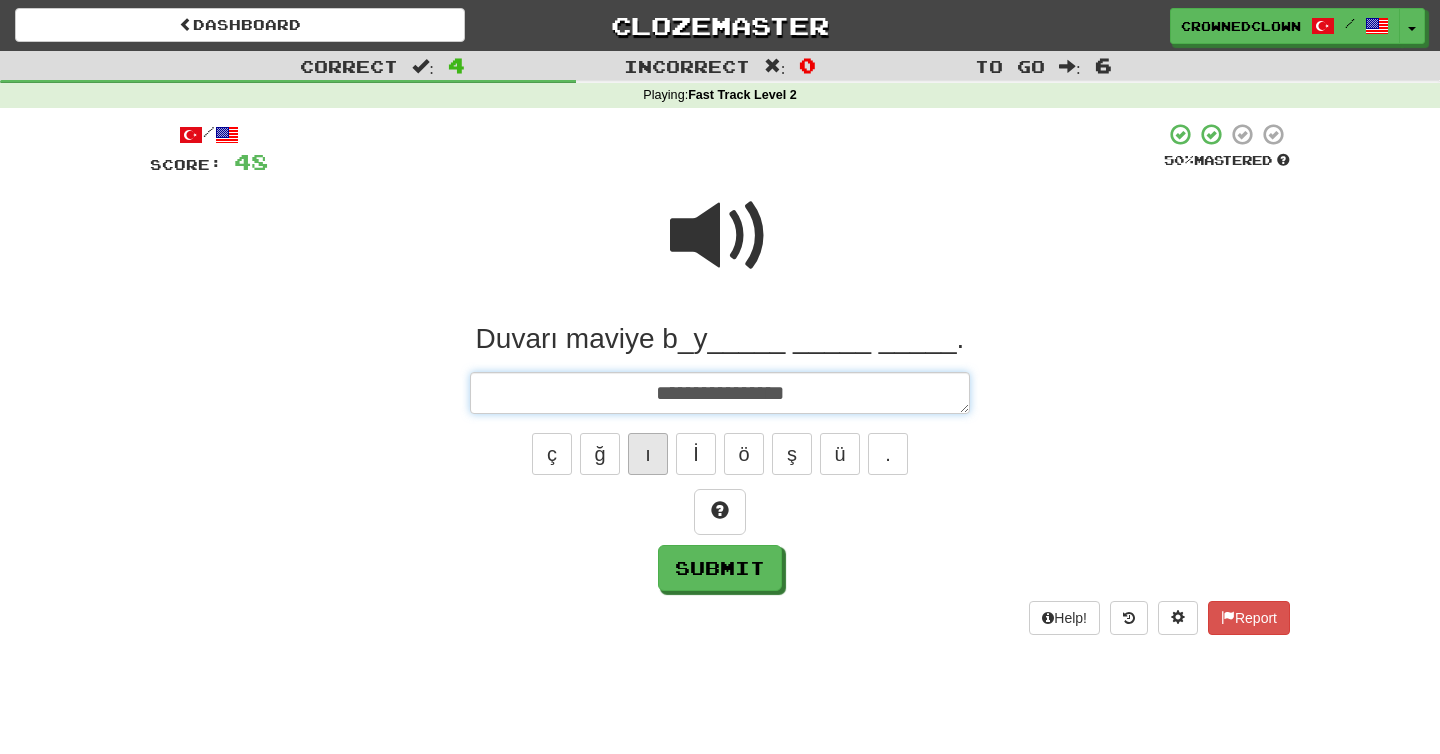 type on "*" 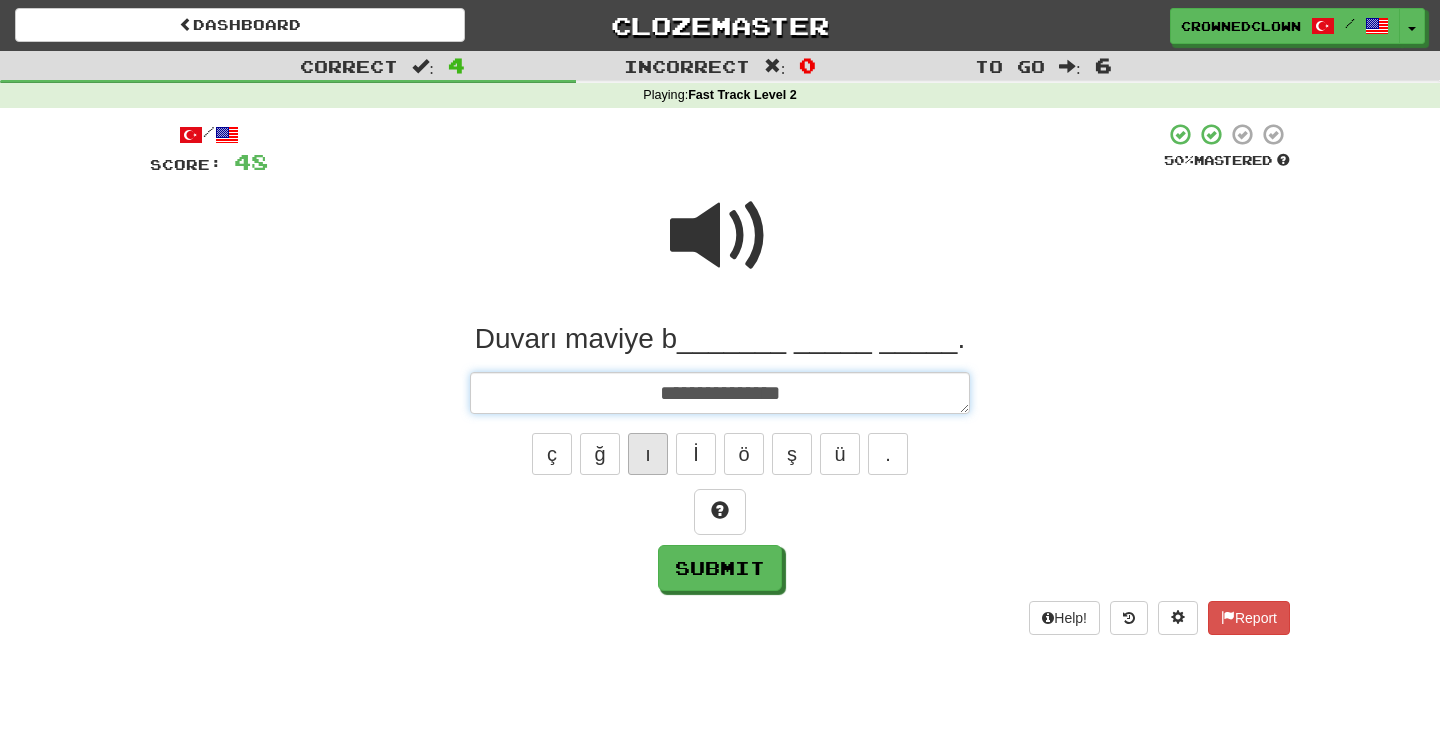 type on "*" 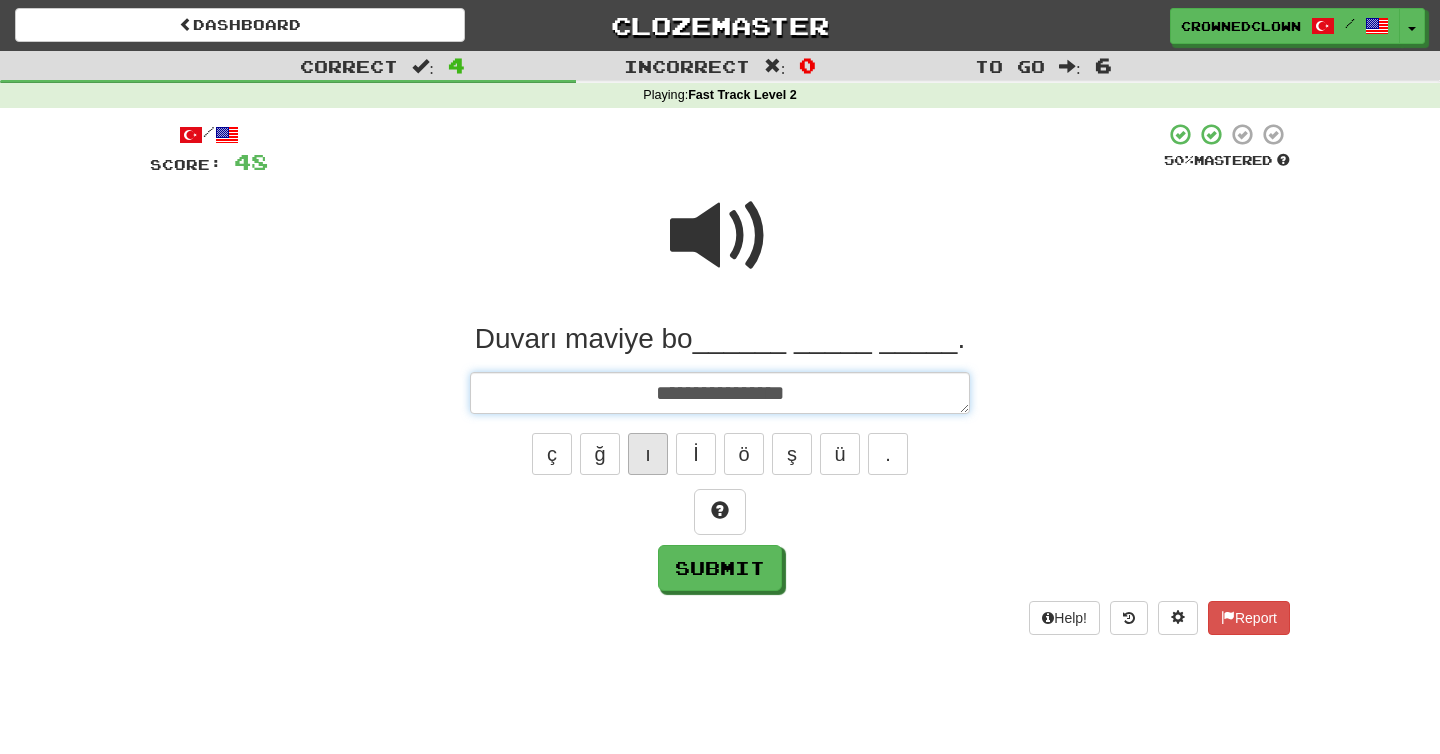 type on "*" 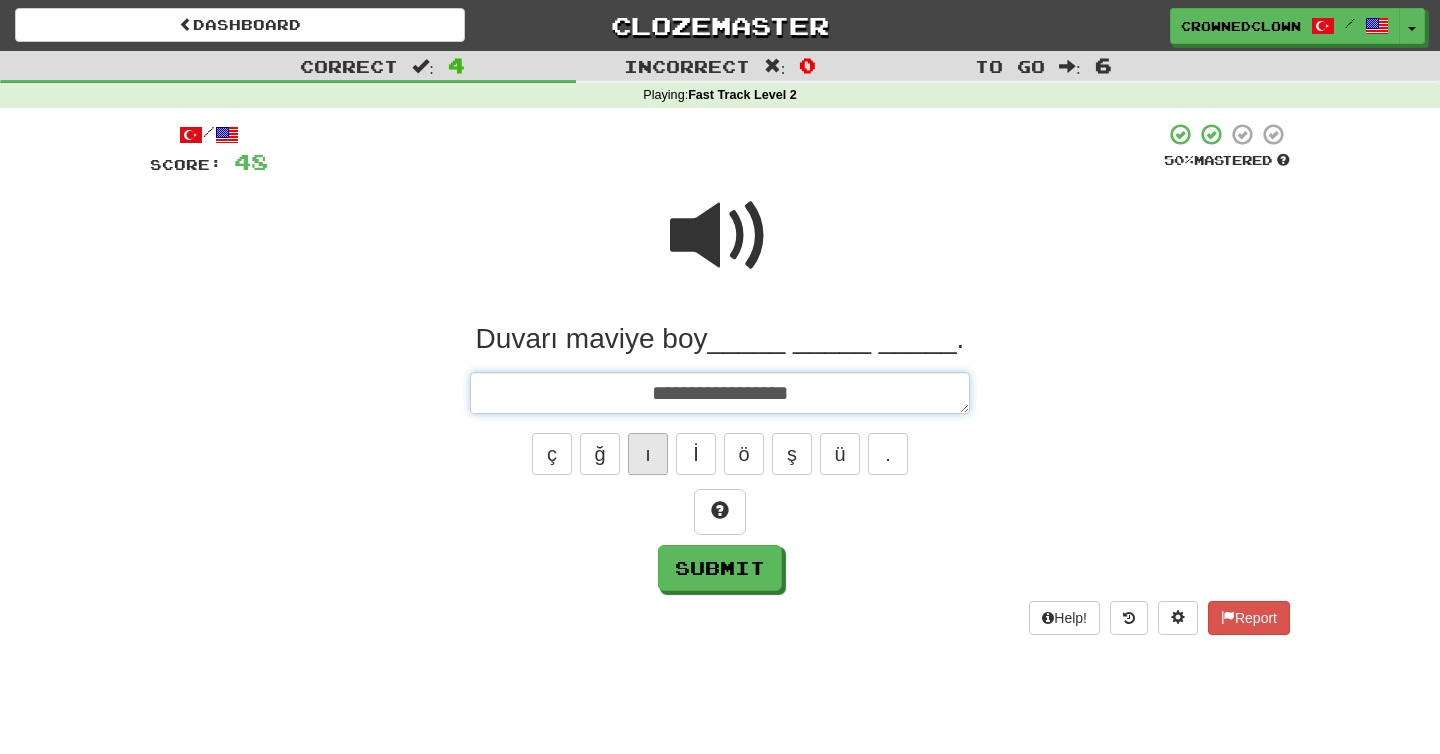 type on "*" 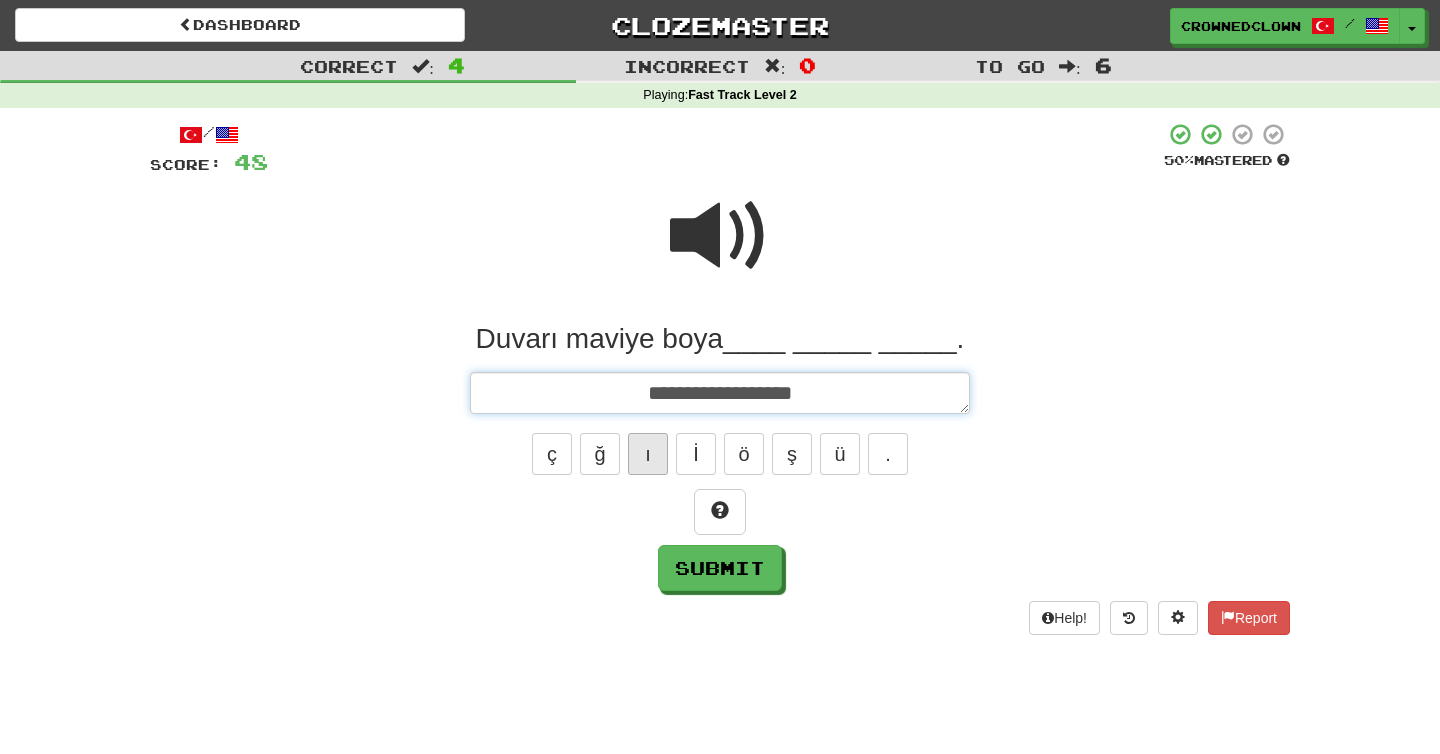 type on "*" 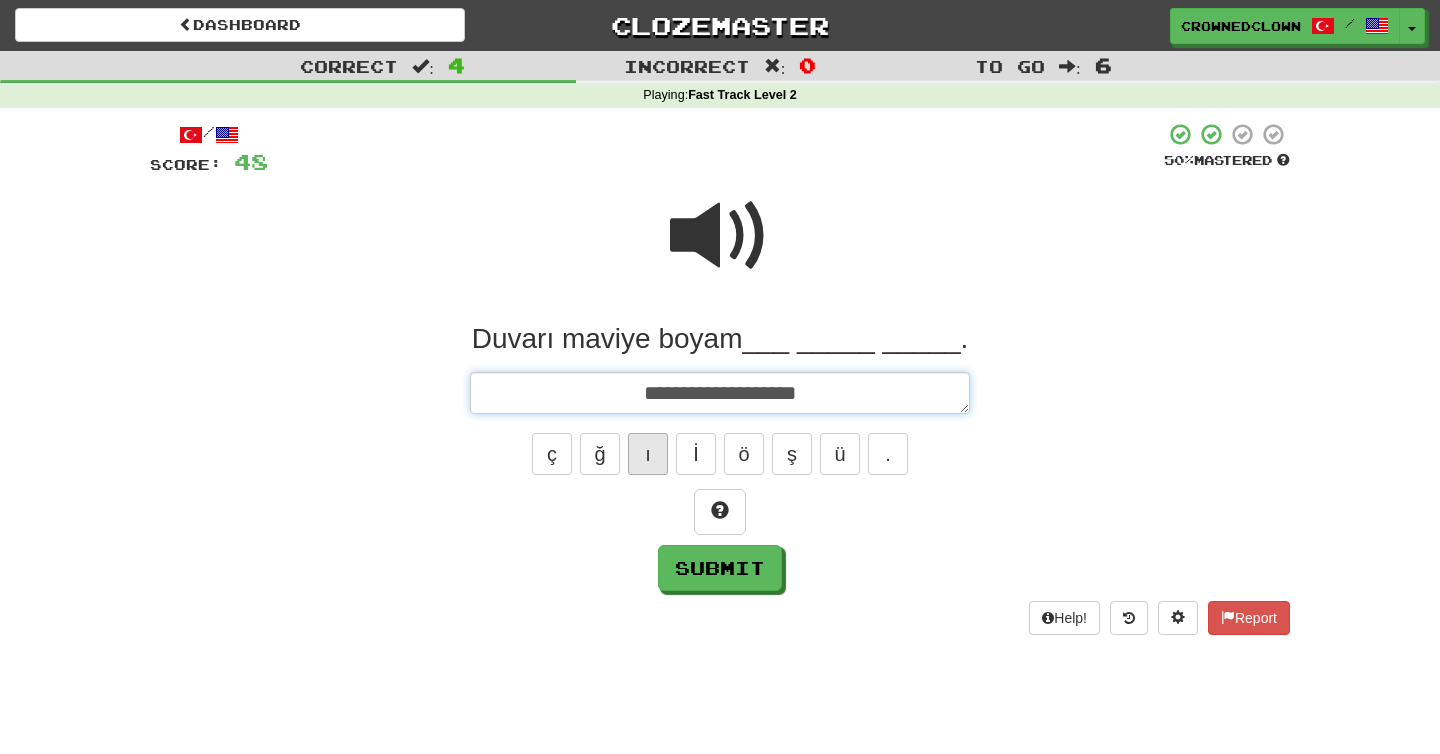 type on "*" 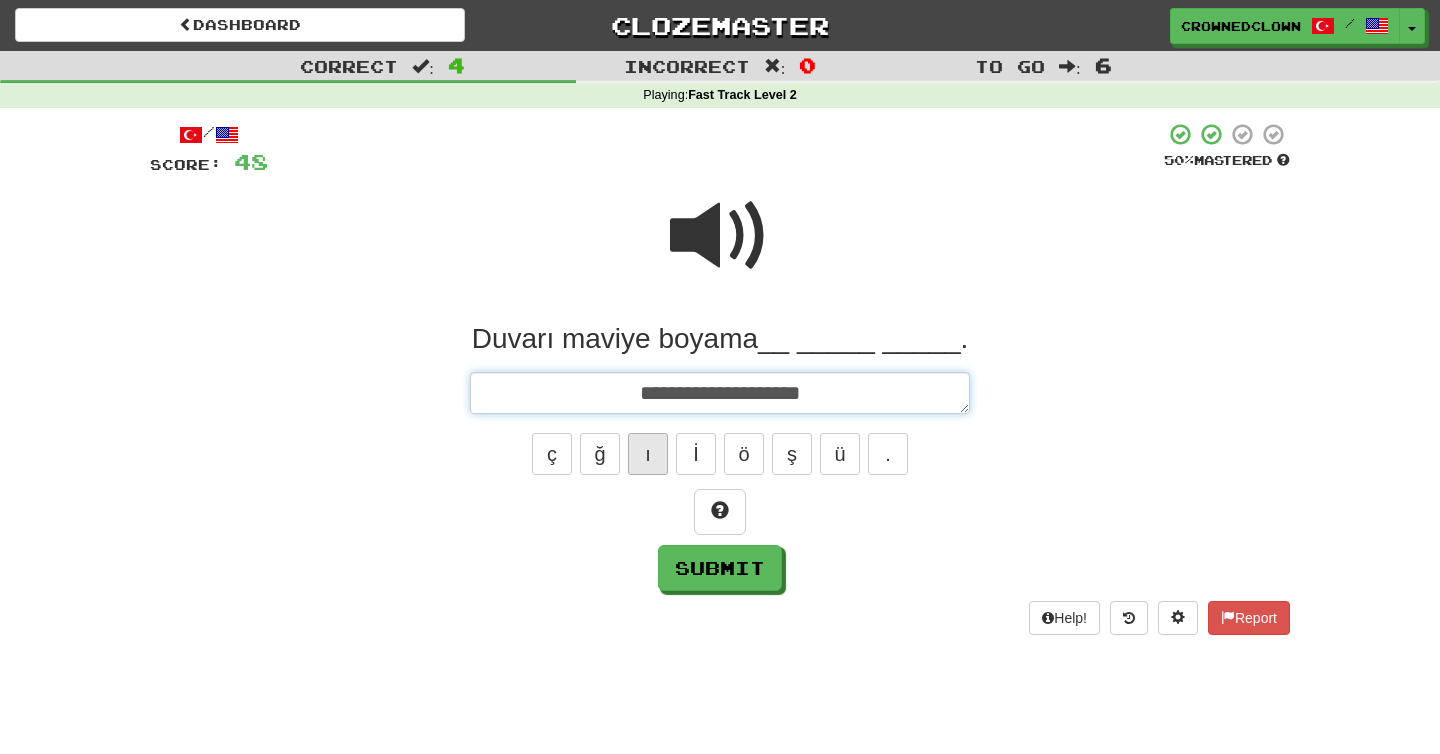 type on "*" 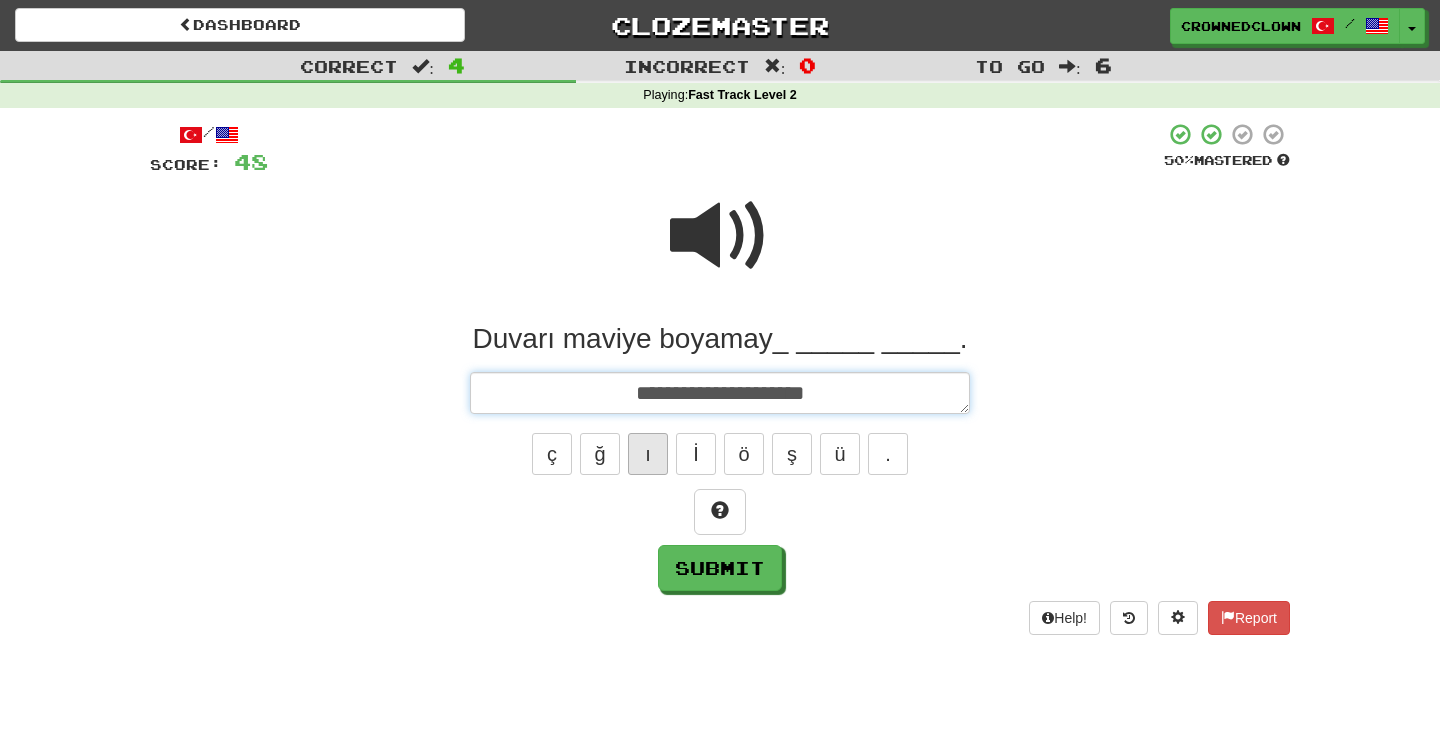 type on "*" 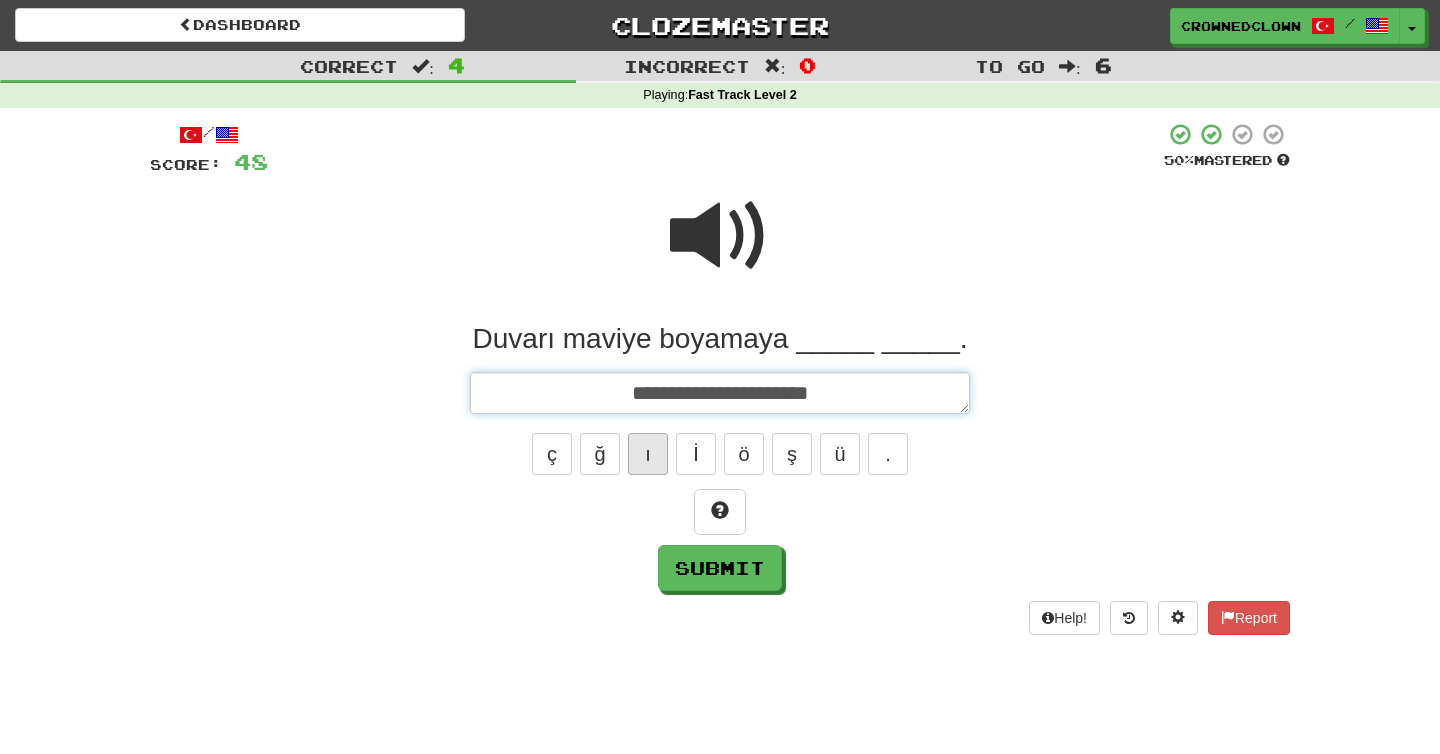 type on "*" 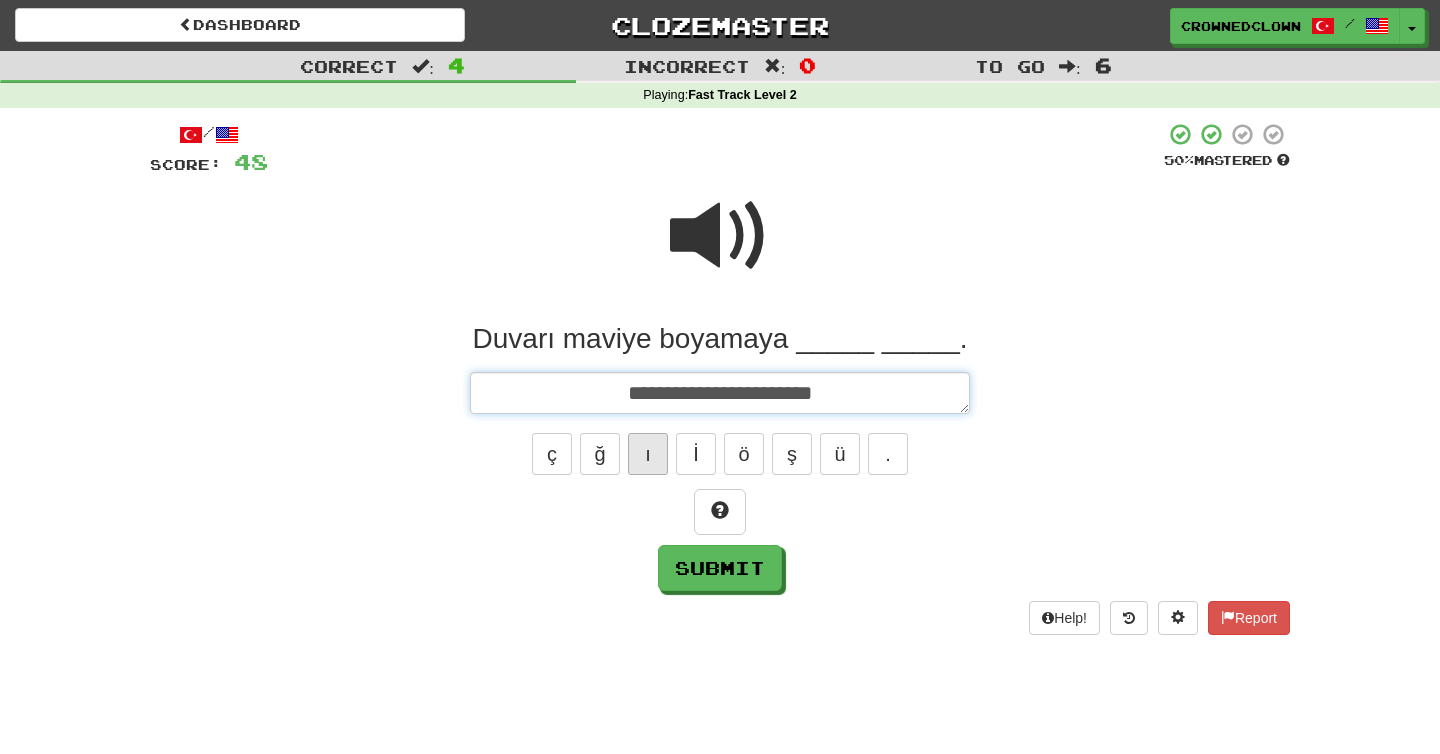 type on "*" 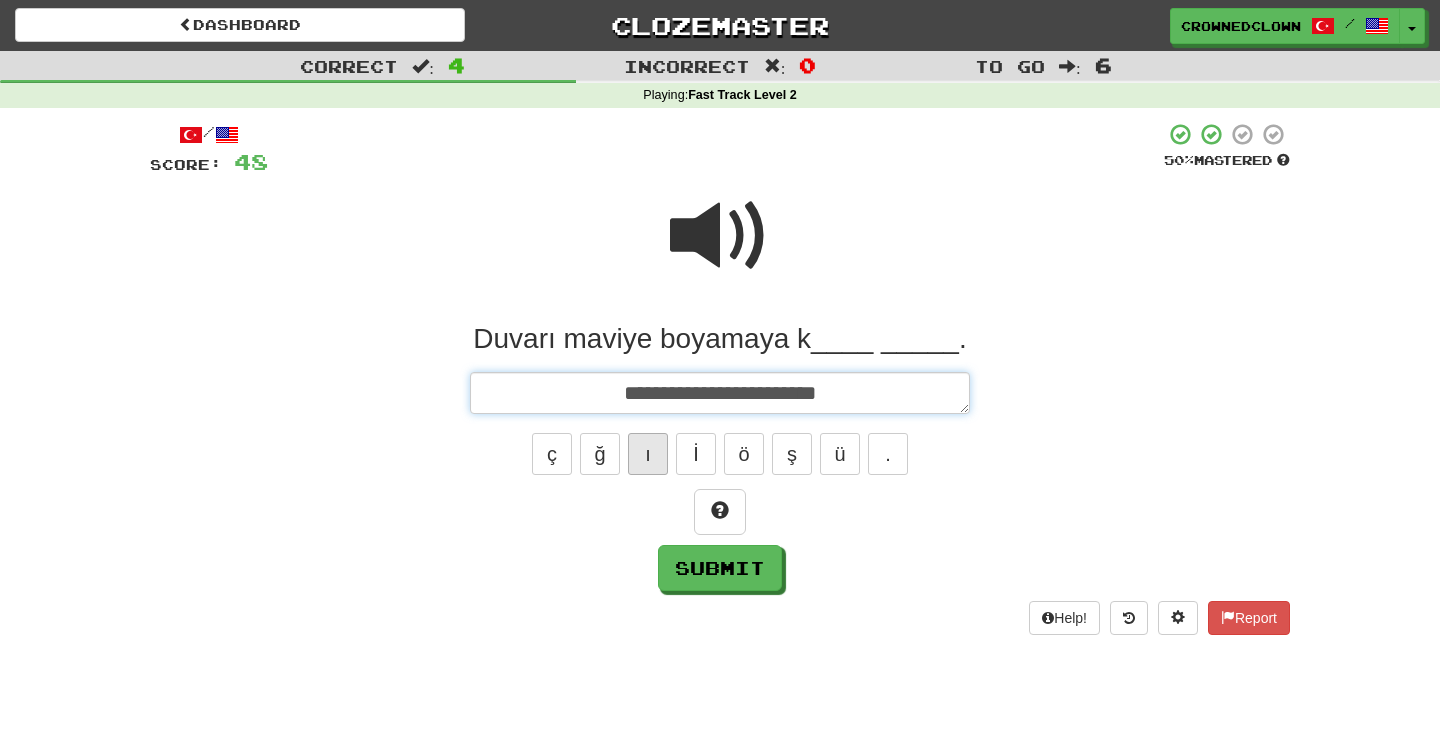 type on "**********" 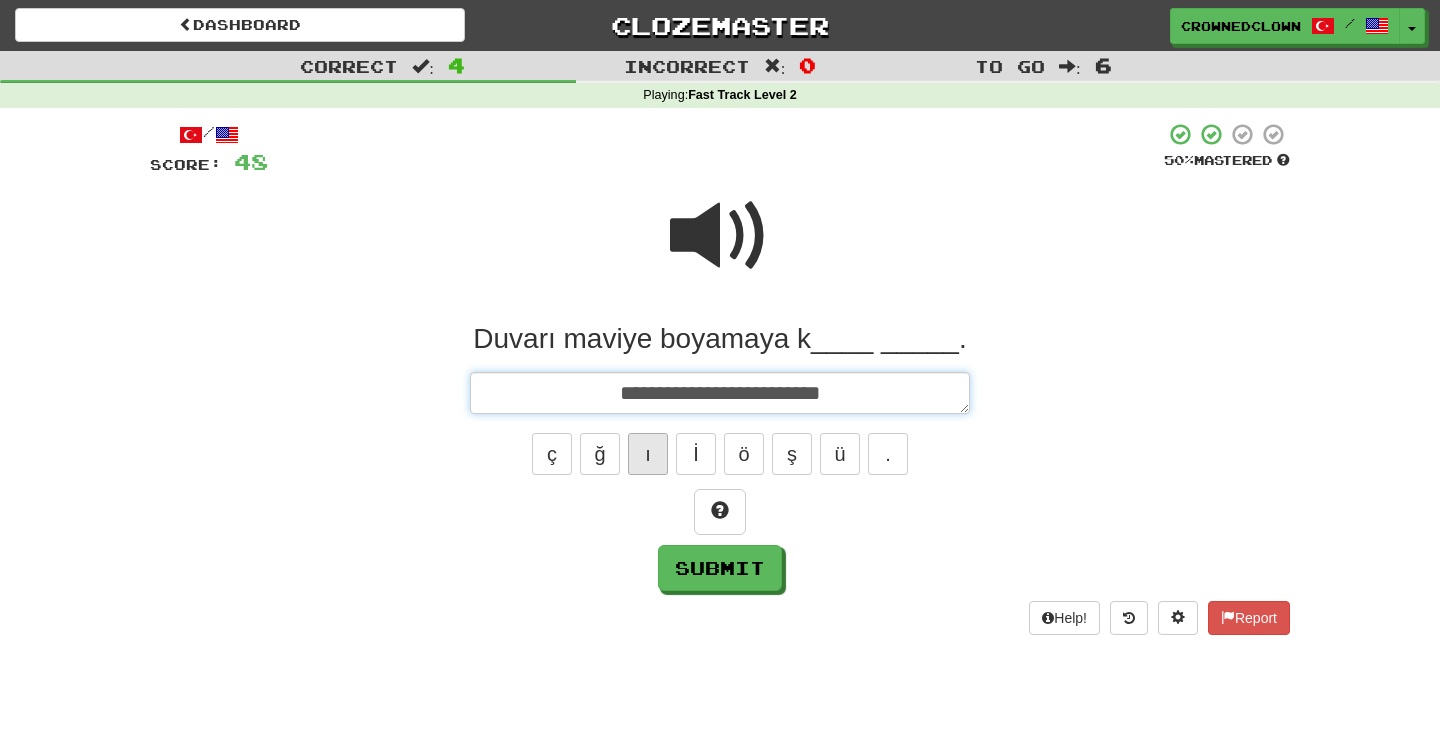 type on "*" 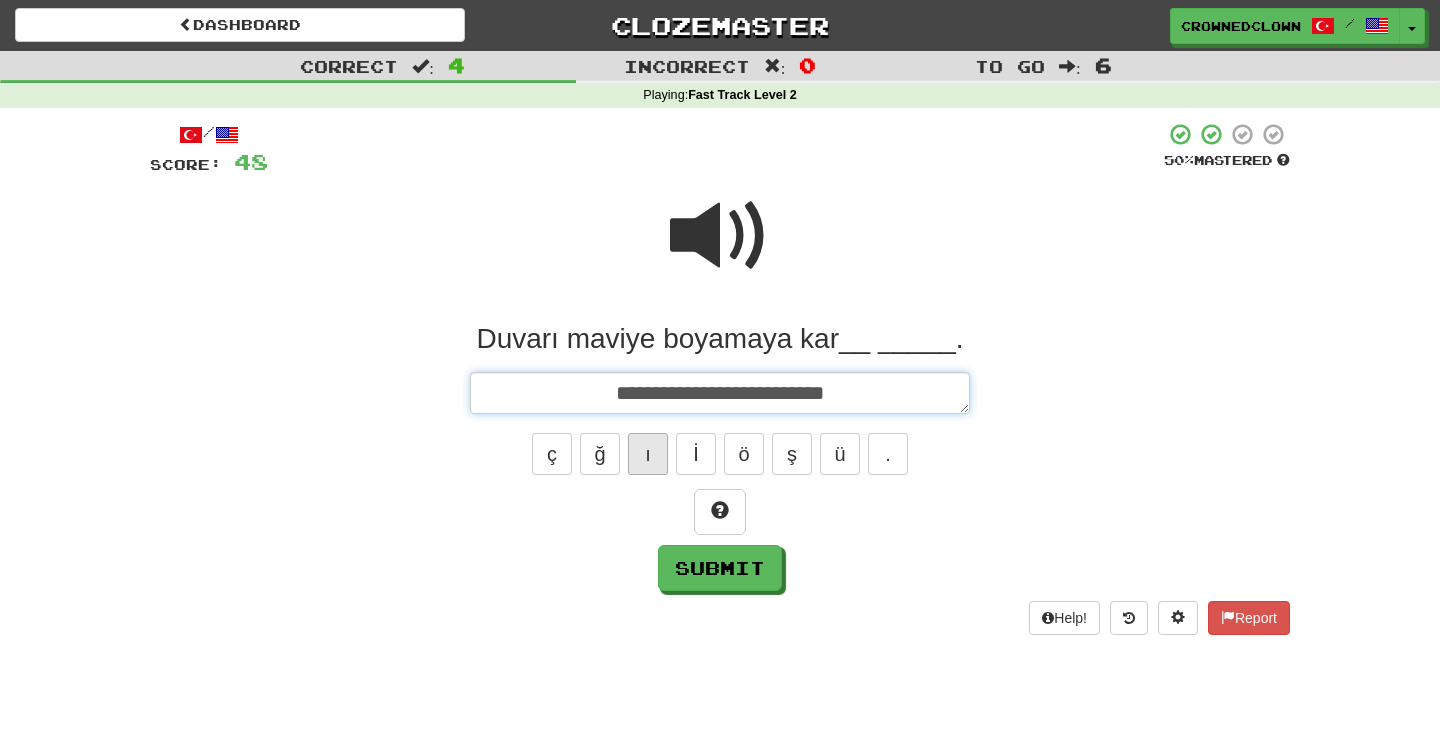 type on "*" 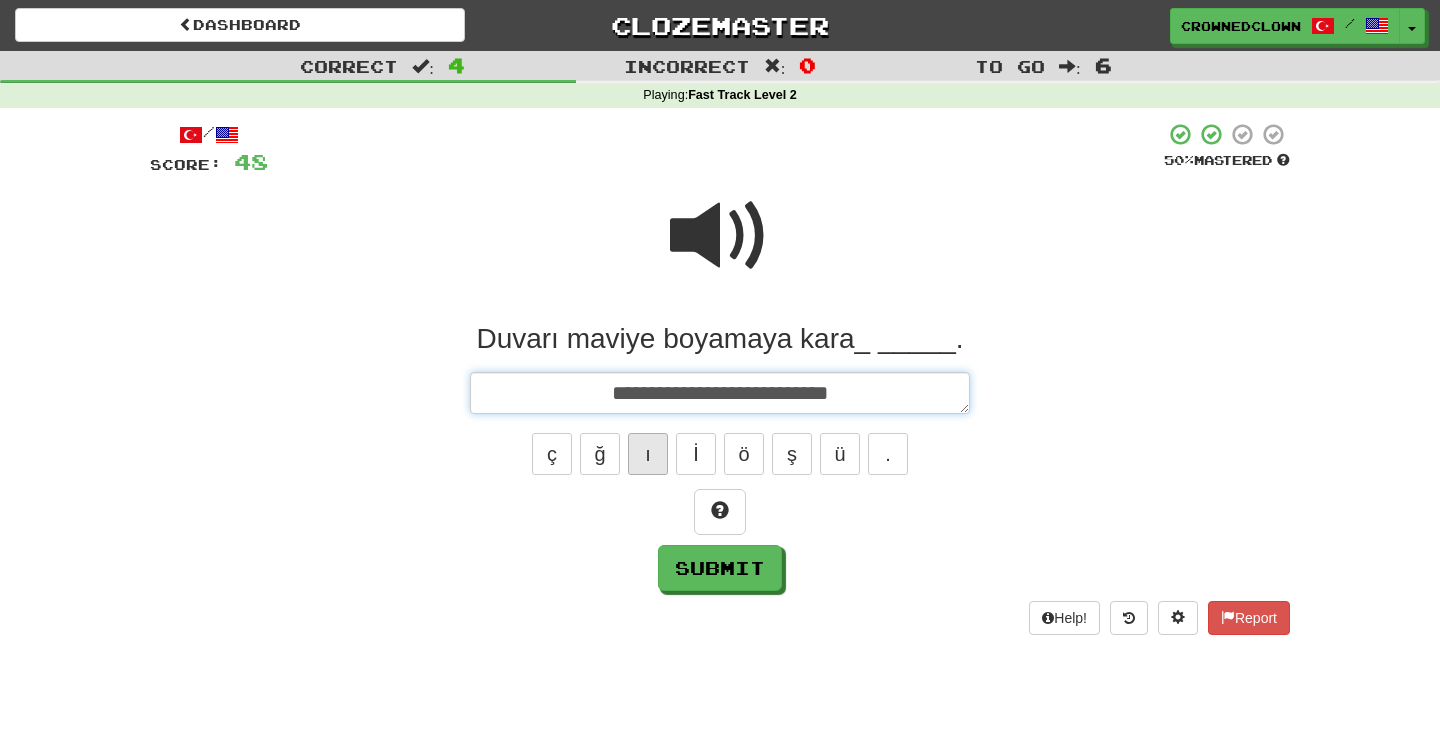 type on "*" 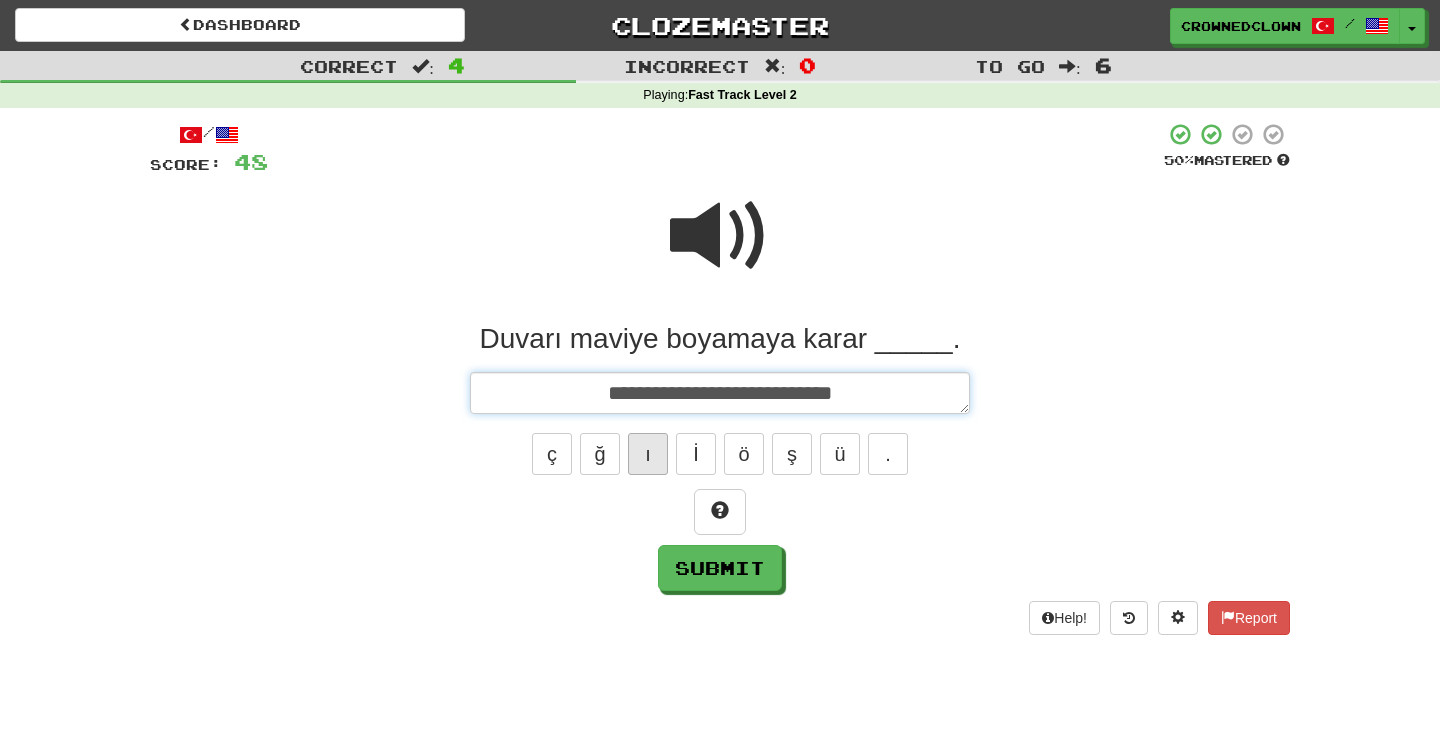 type on "*" 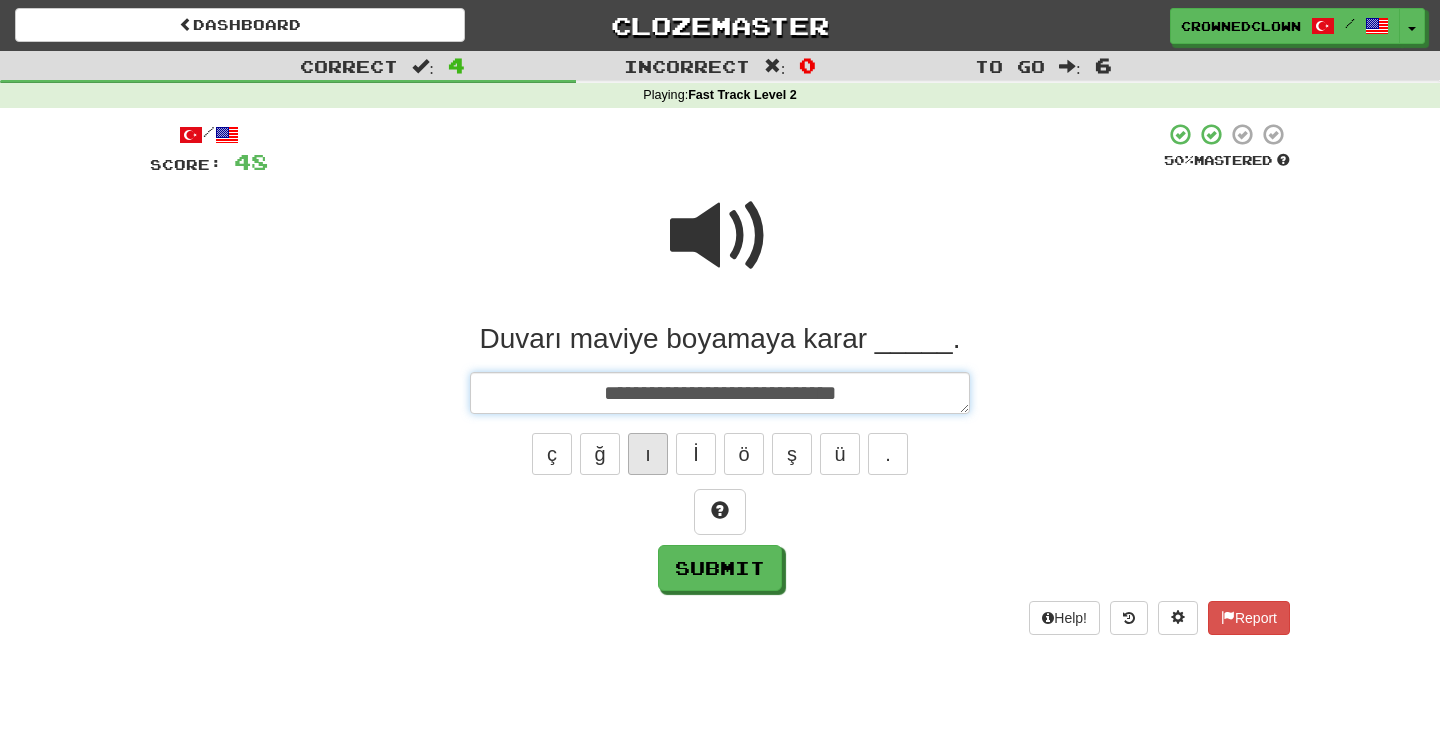 type on "*" 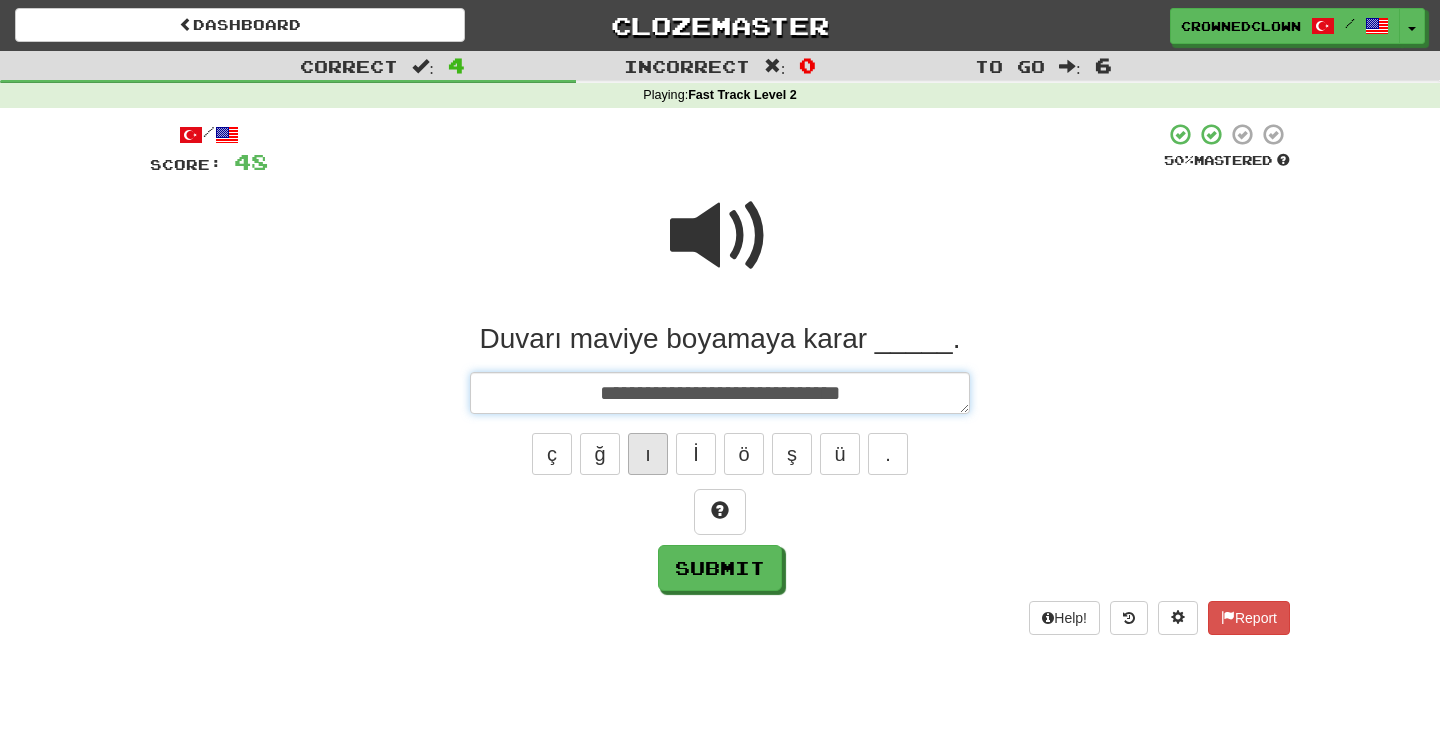 type on "*" 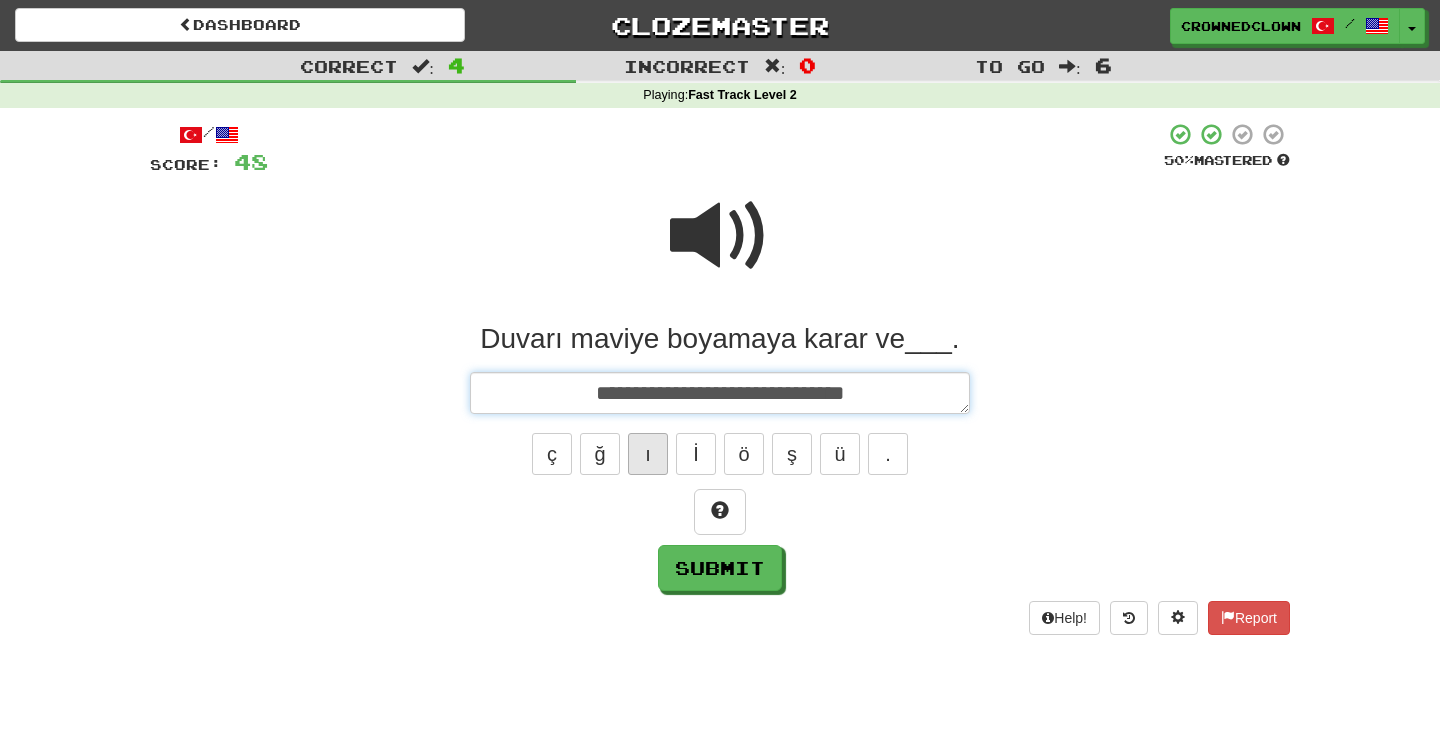 type on "**********" 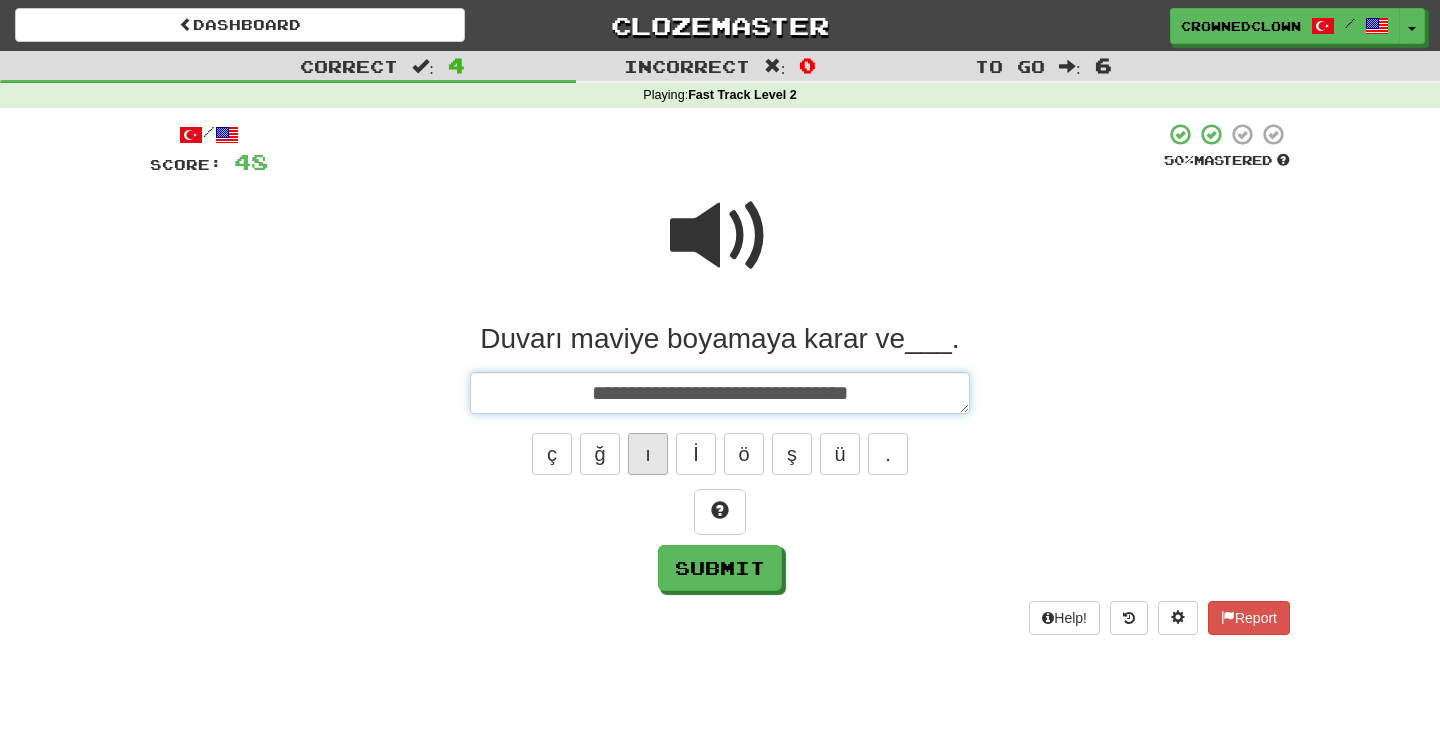 type on "*" 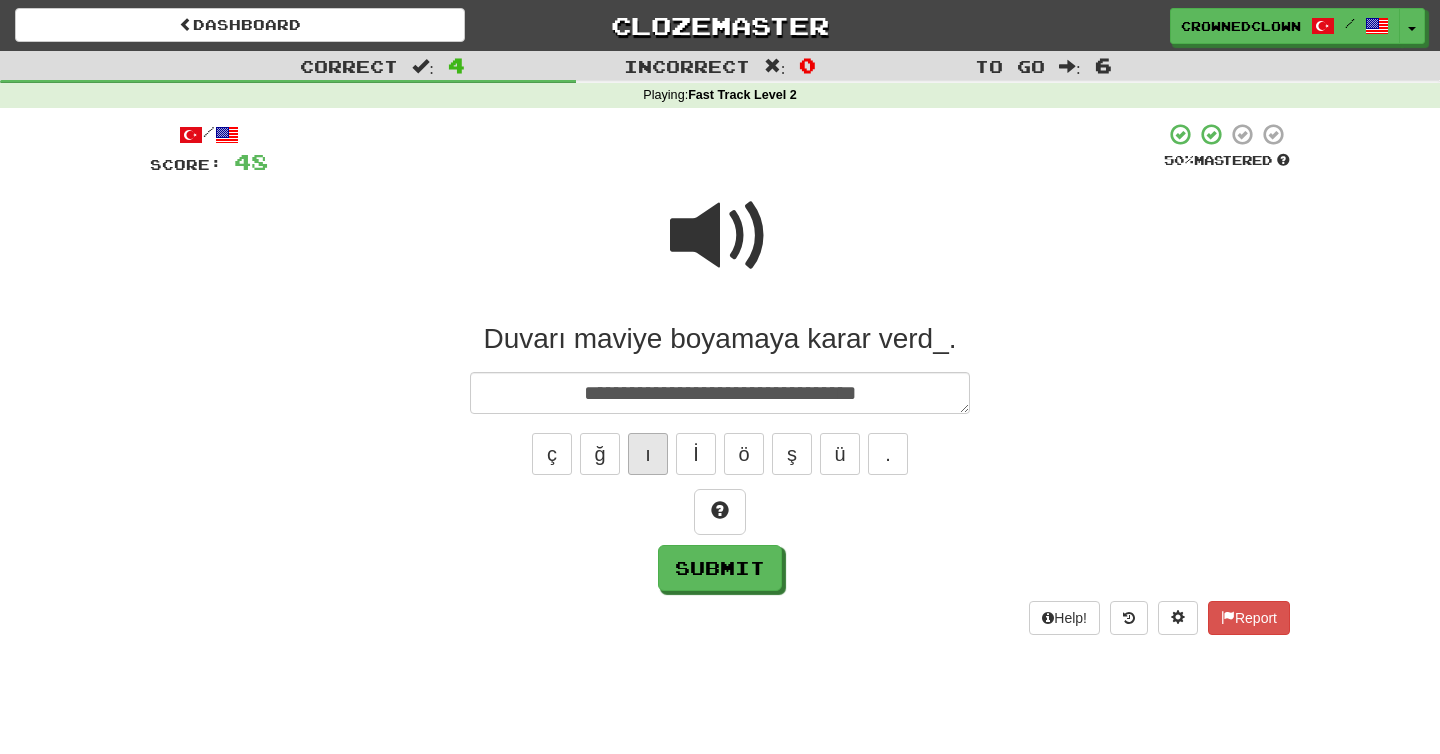 type on "*" 